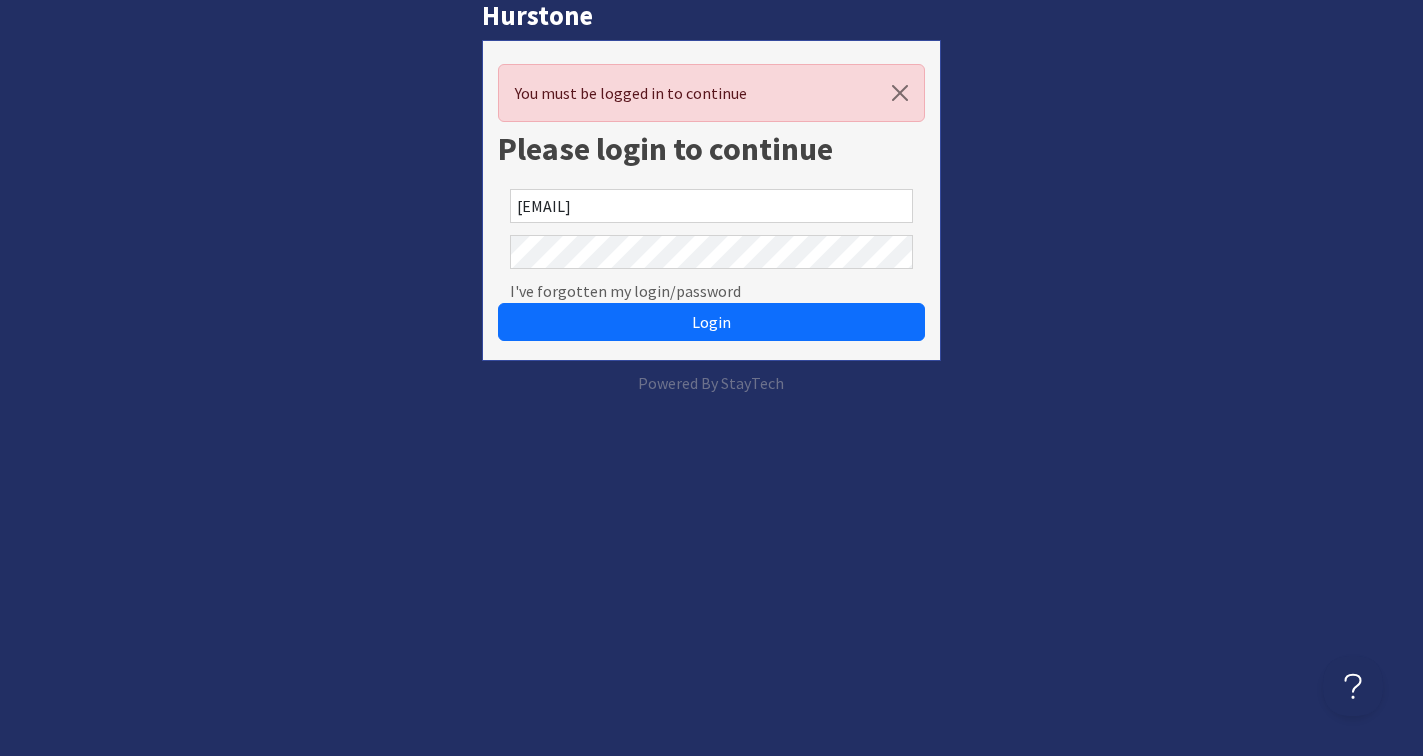 scroll, scrollTop: 0, scrollLeft: 0, axis: both 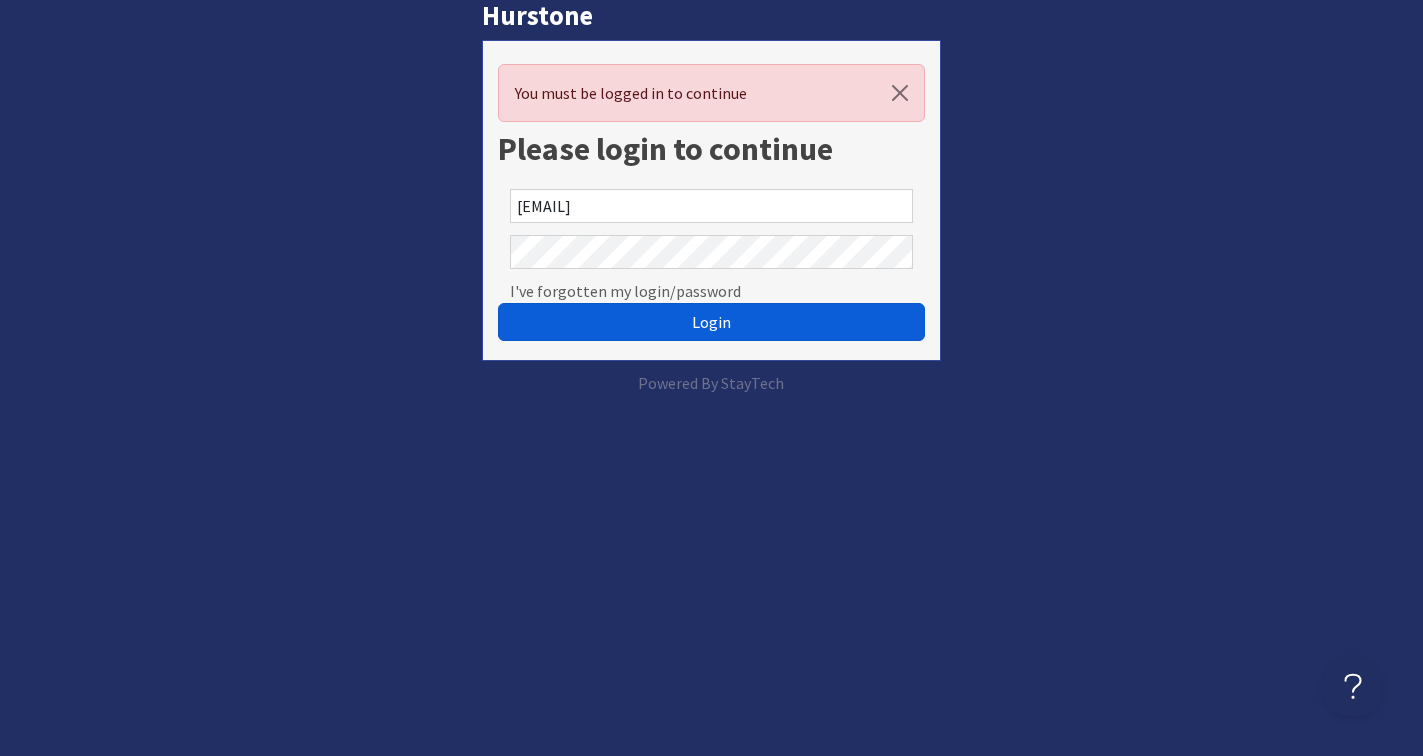 click on "Login" at bounding box center (711, 322) 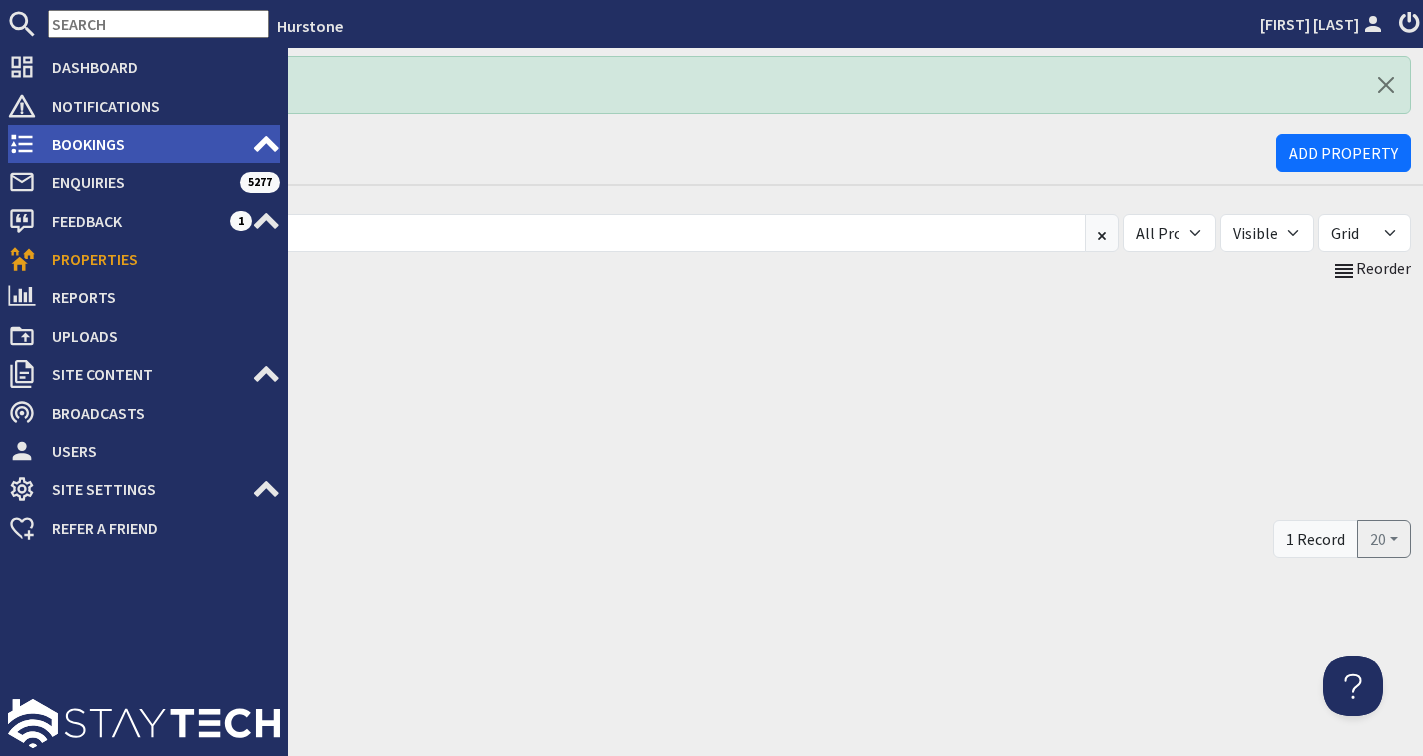 scroll, scrollTop: 0, scrollLeft: 0, axis: both 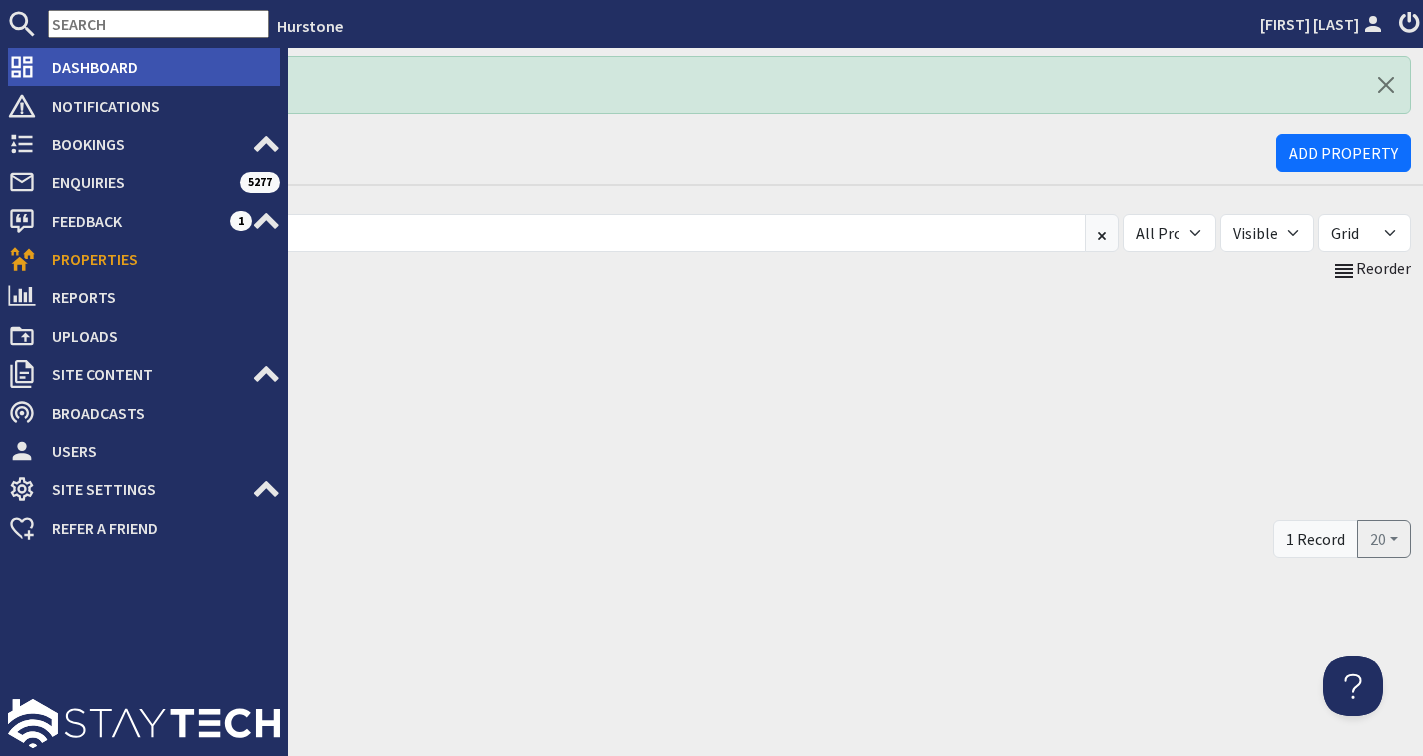click on "Dashboard" at bounding box center [158, 67] 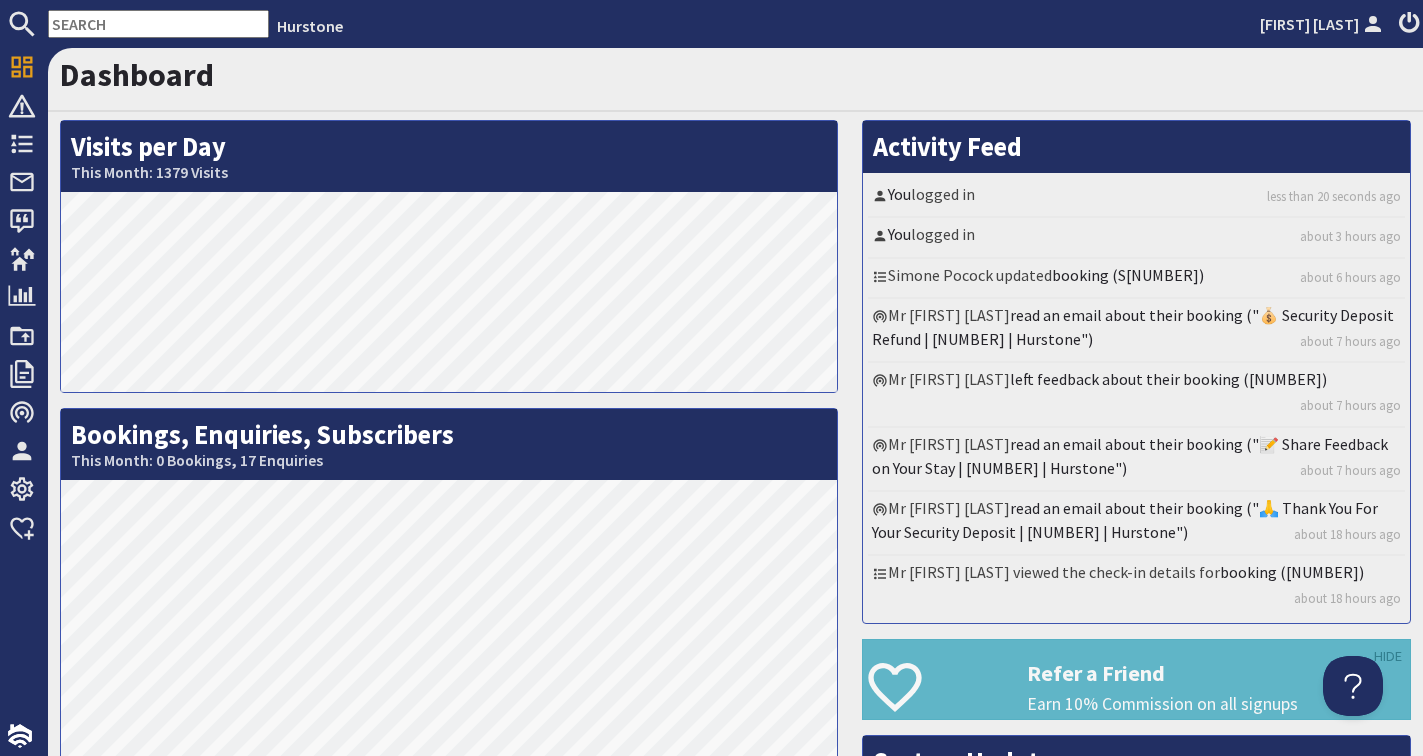 scroll, scrollTop: 0, scrollLeft: 0, axis: both 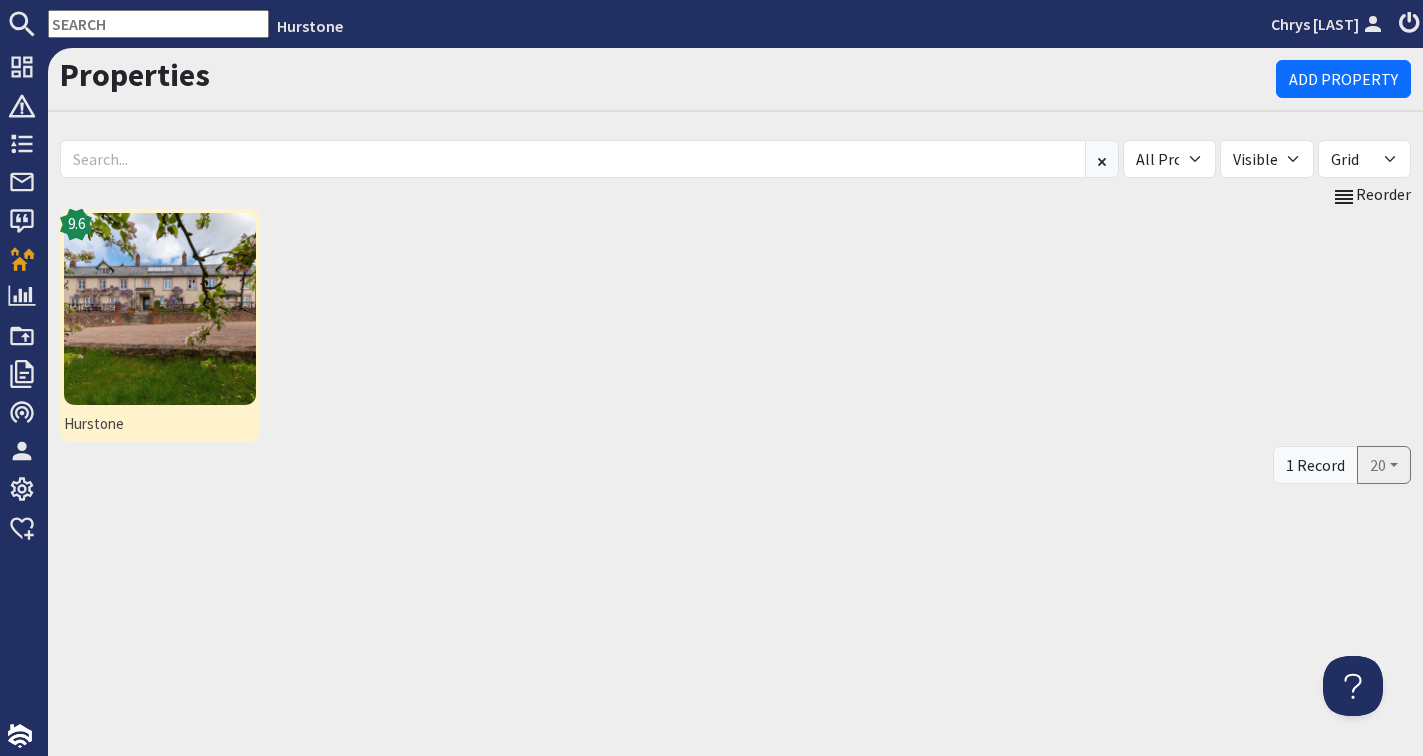 click at bounding box center [160, 309] 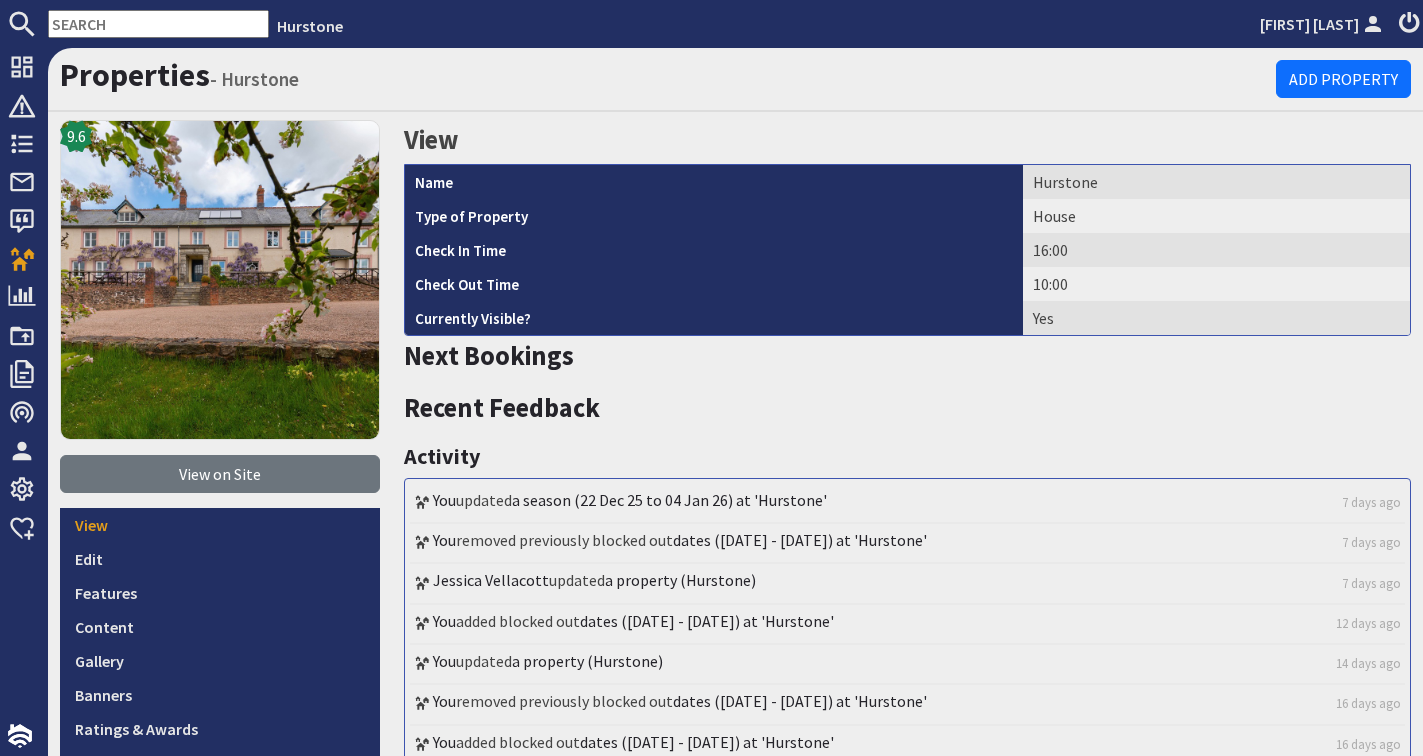 scroll, scrollTop: 0, scrollLeft: 0, axis: both 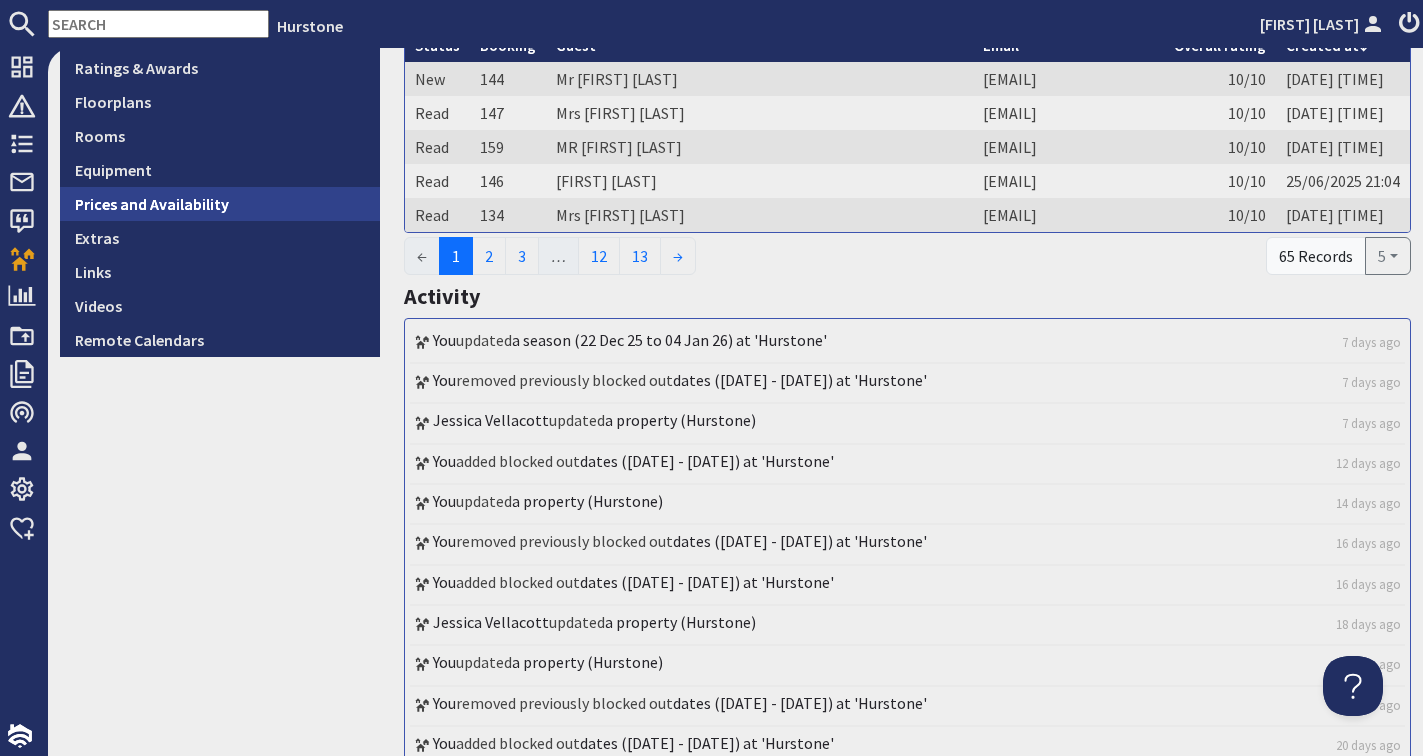 click on "Prices and Availability" at bounding box center (220, 204) 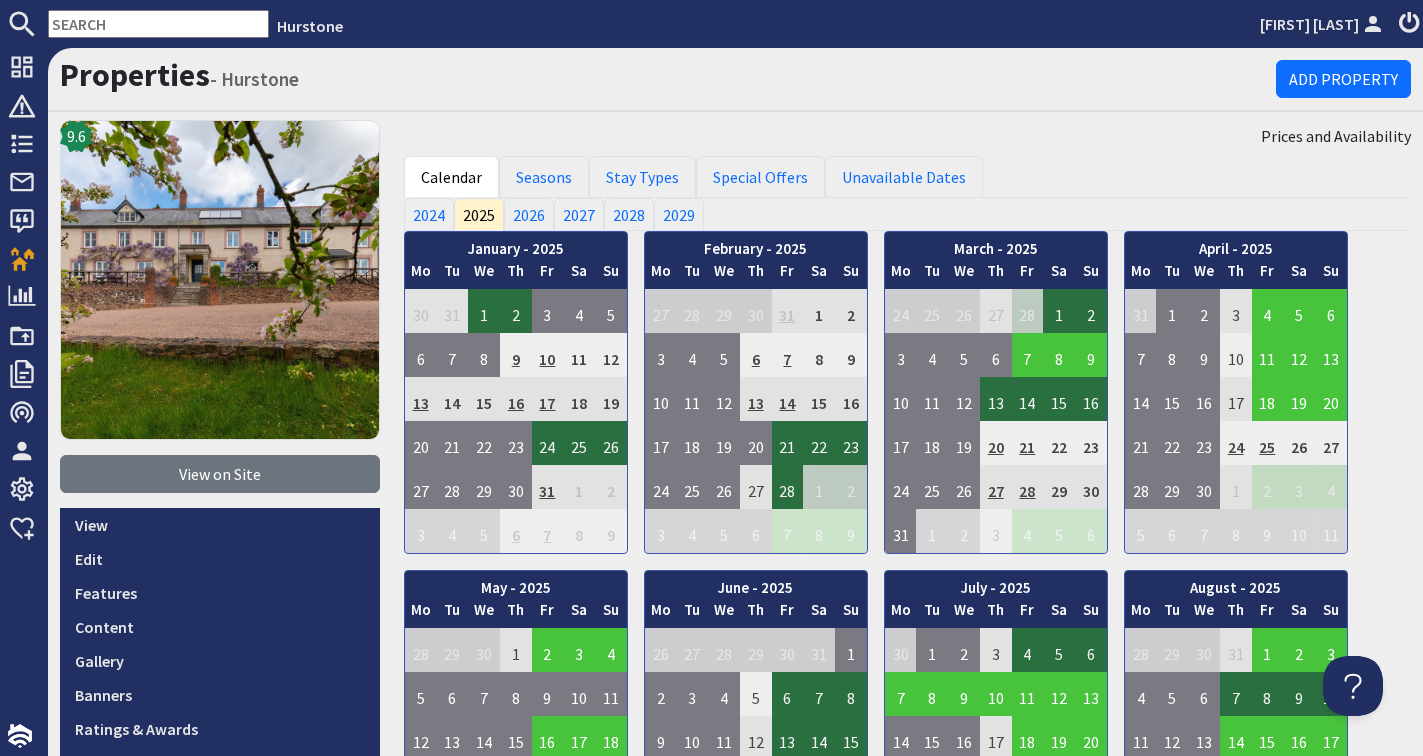 scroll, scrollTop: 0, scrollLeft: 0, axis: both 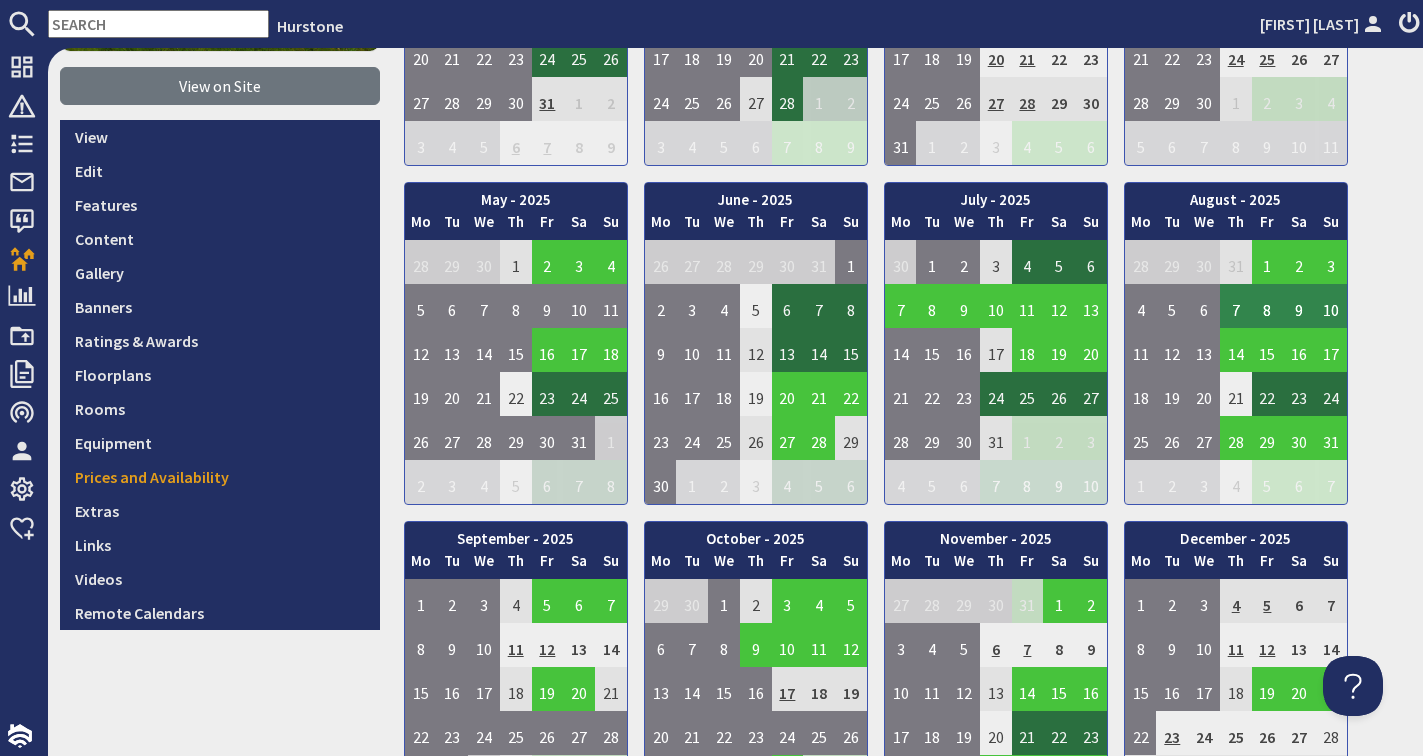 click on "7" at bounding box center (1236, 306) 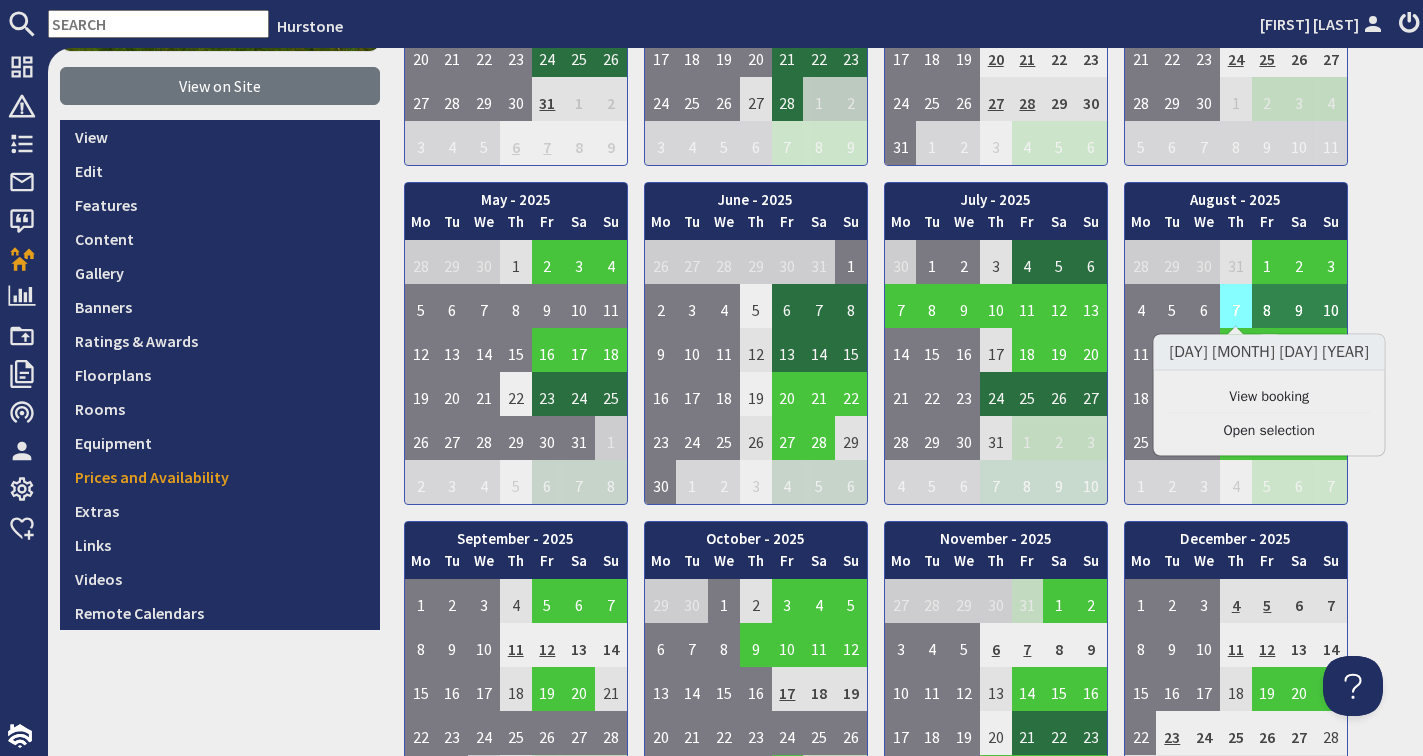 click on "7" at bounding box center [1236, 306] 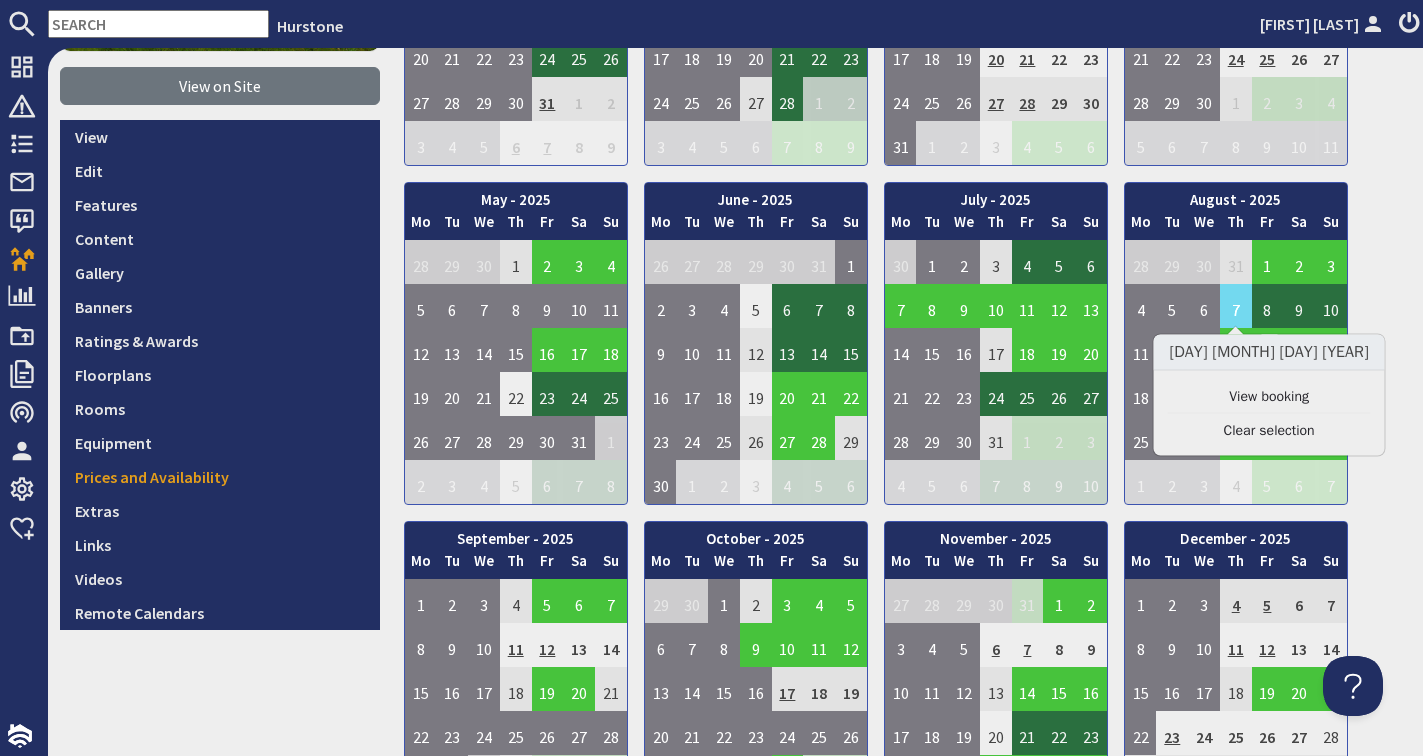 click on "January - 2025
Mo
Tu
We
Th
Fr
Sa
Su
30
31
1
2
3
4
5
6
Mo Tu We" at bounding box center (907, 343) 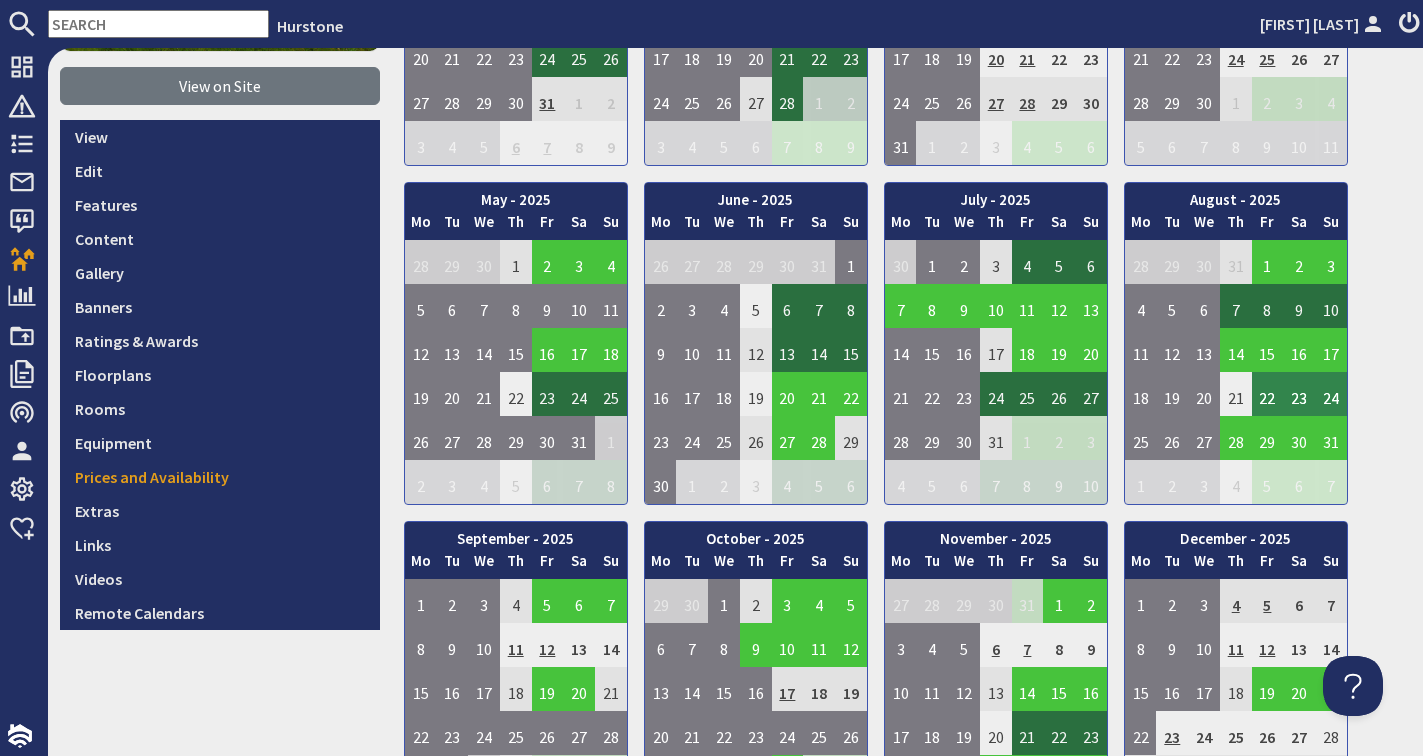 click on "22" at bounding box center [1268, 394] 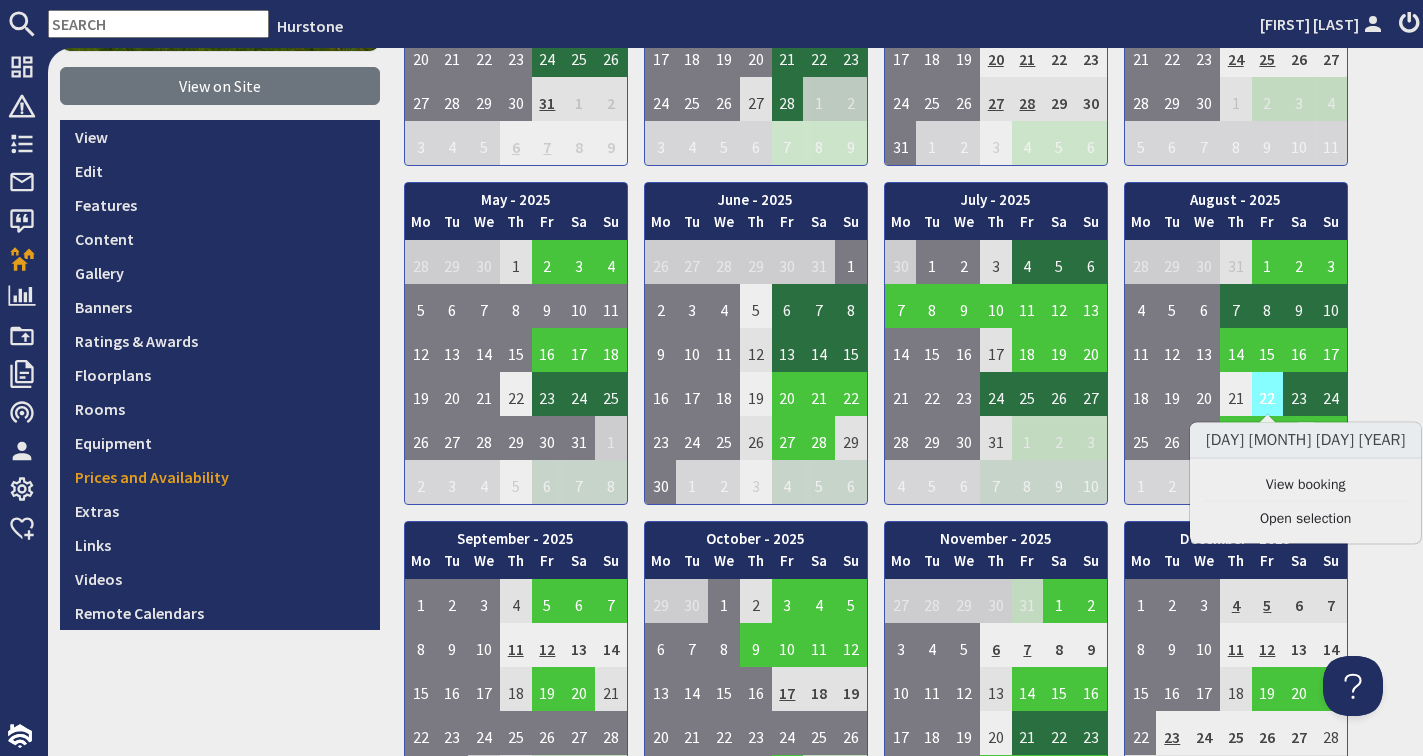click on "22" at bounding box center [1268, 394] 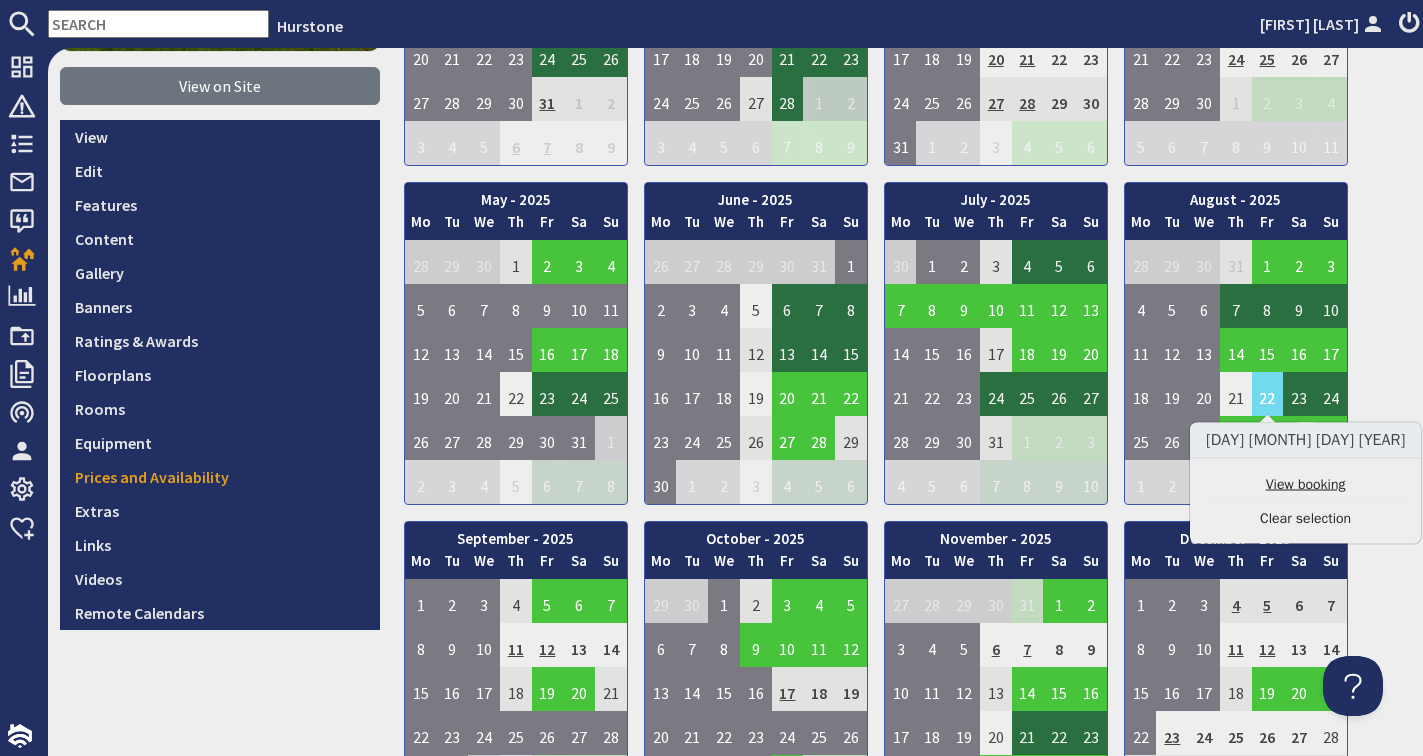 click on "View booking" at bounding box center [1305, 484] 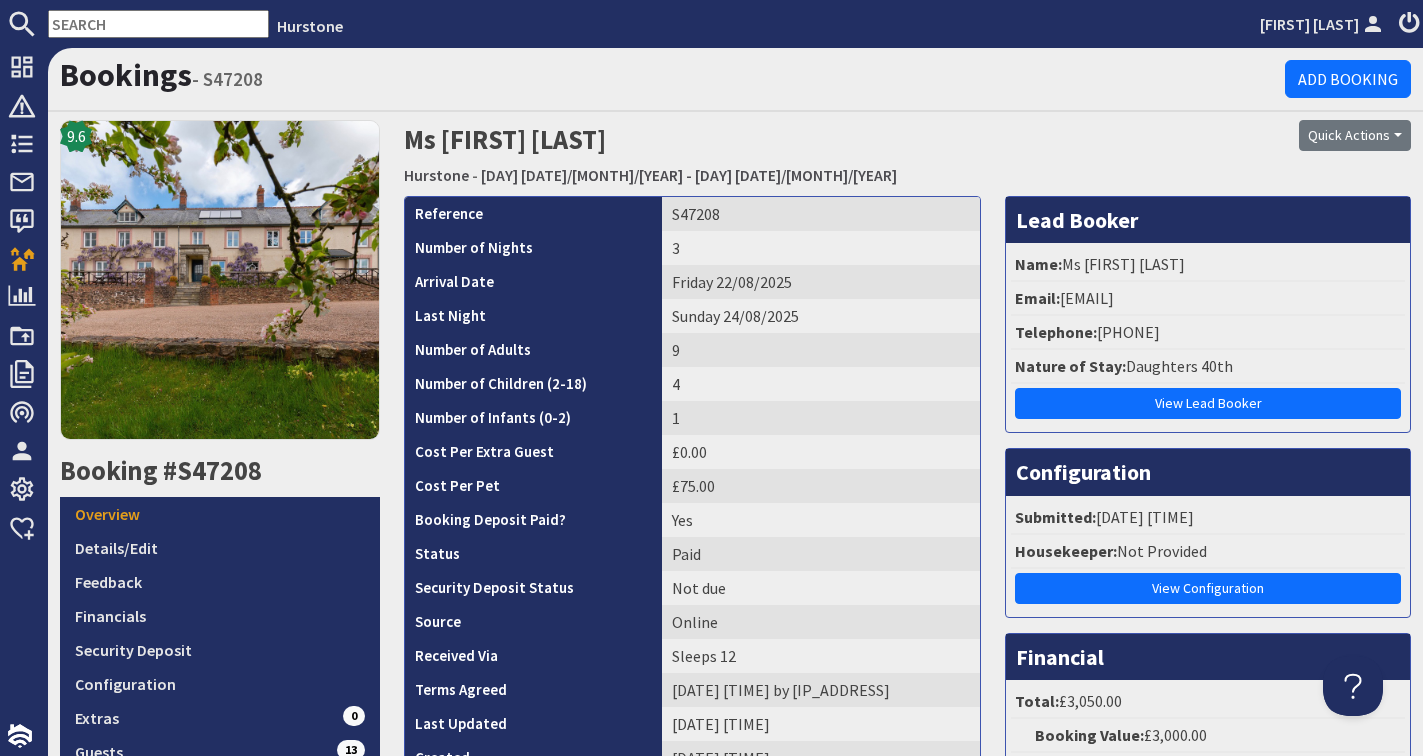 scroll, scrollTop: 0, scrollLeft: 0, axis: both 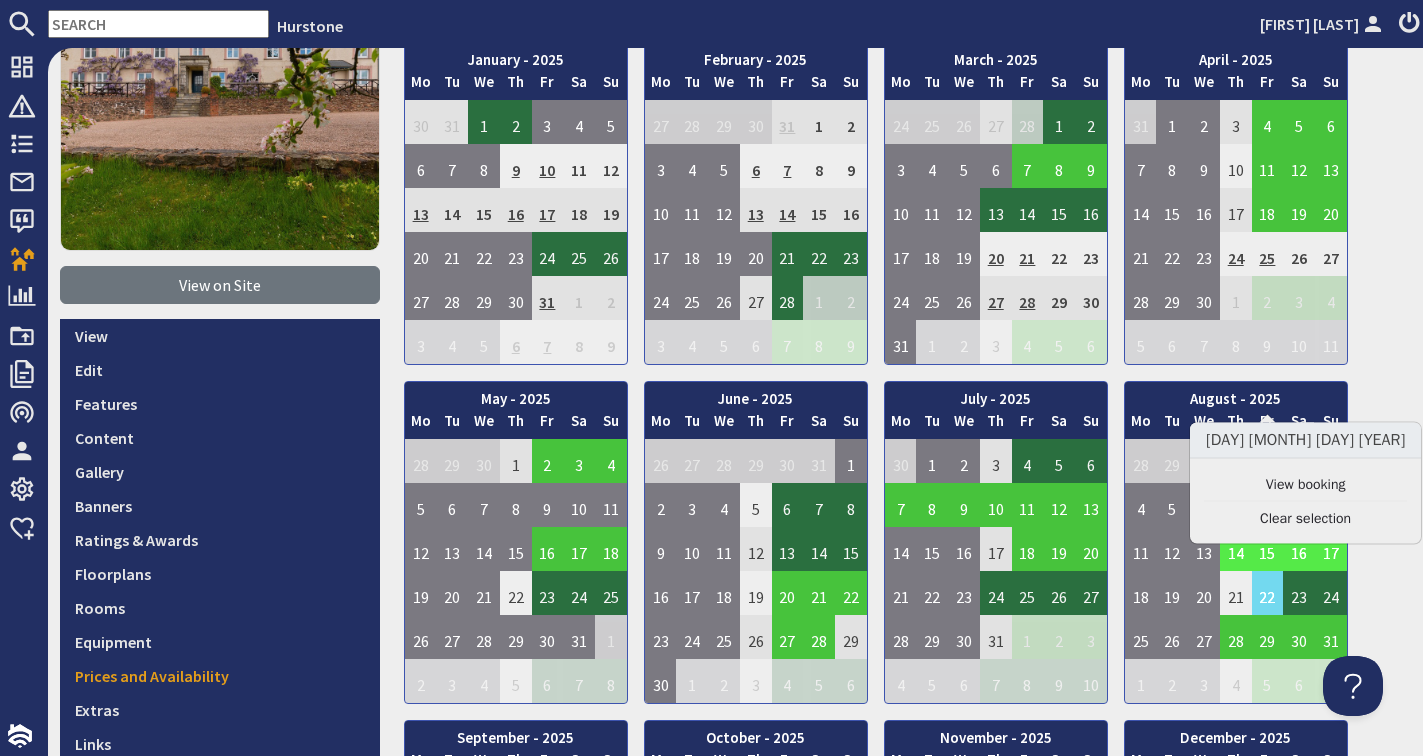 click on "January - 2025
Mo
Tu
We
Th
Fr
Sa
Su
30
31
1
2
3
4
5
6
Mo Tu We" at bounding box center [907, 542] 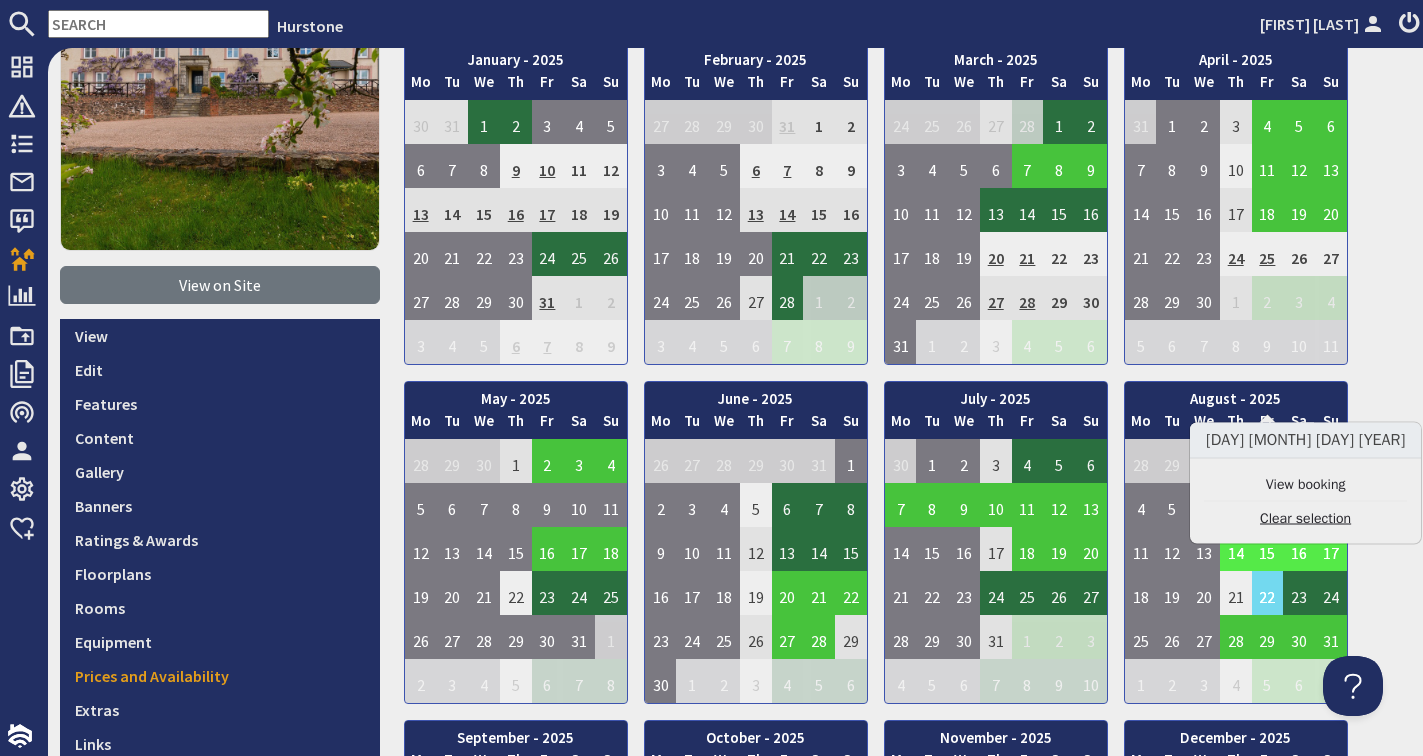 click on "Clear selection" at bounding box center [1305, 518] 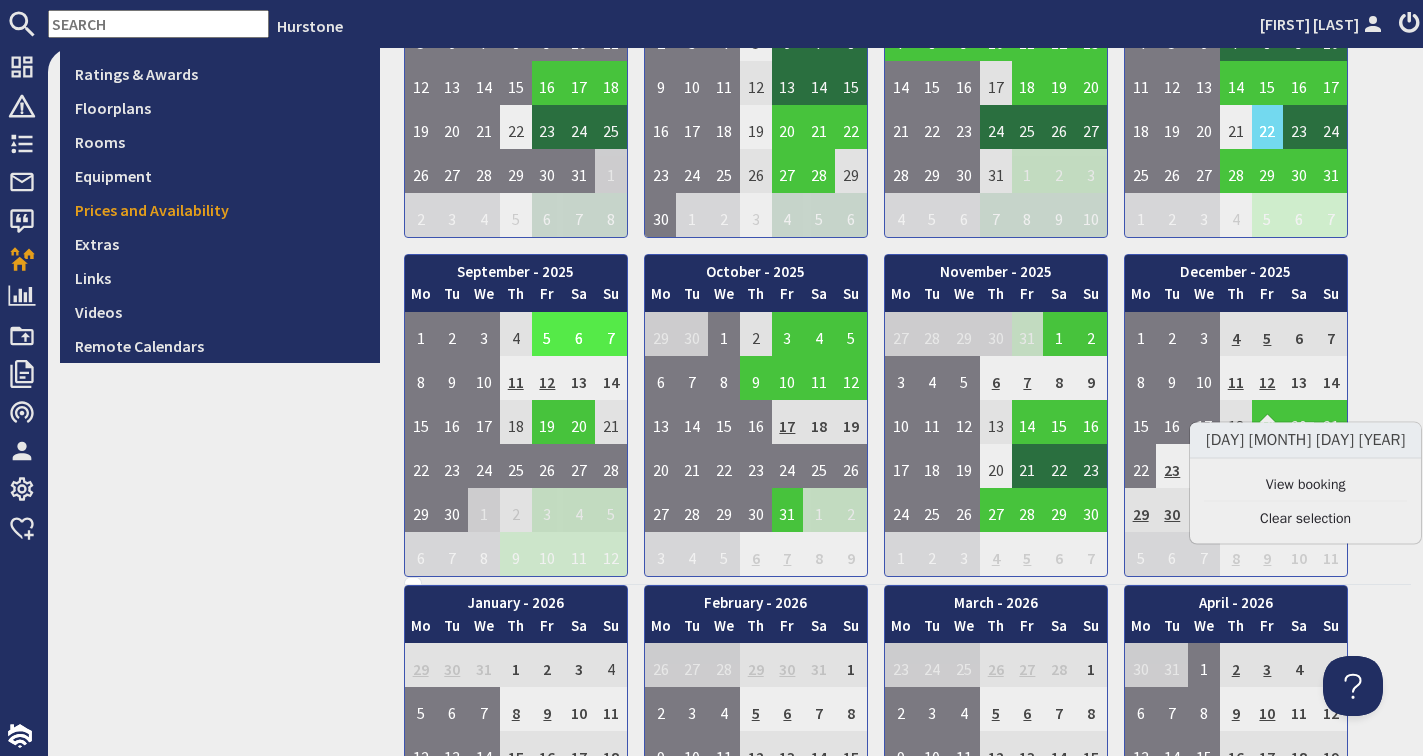 scroll, scrollTop: 656, scrollLeft: 0, axis: vertical 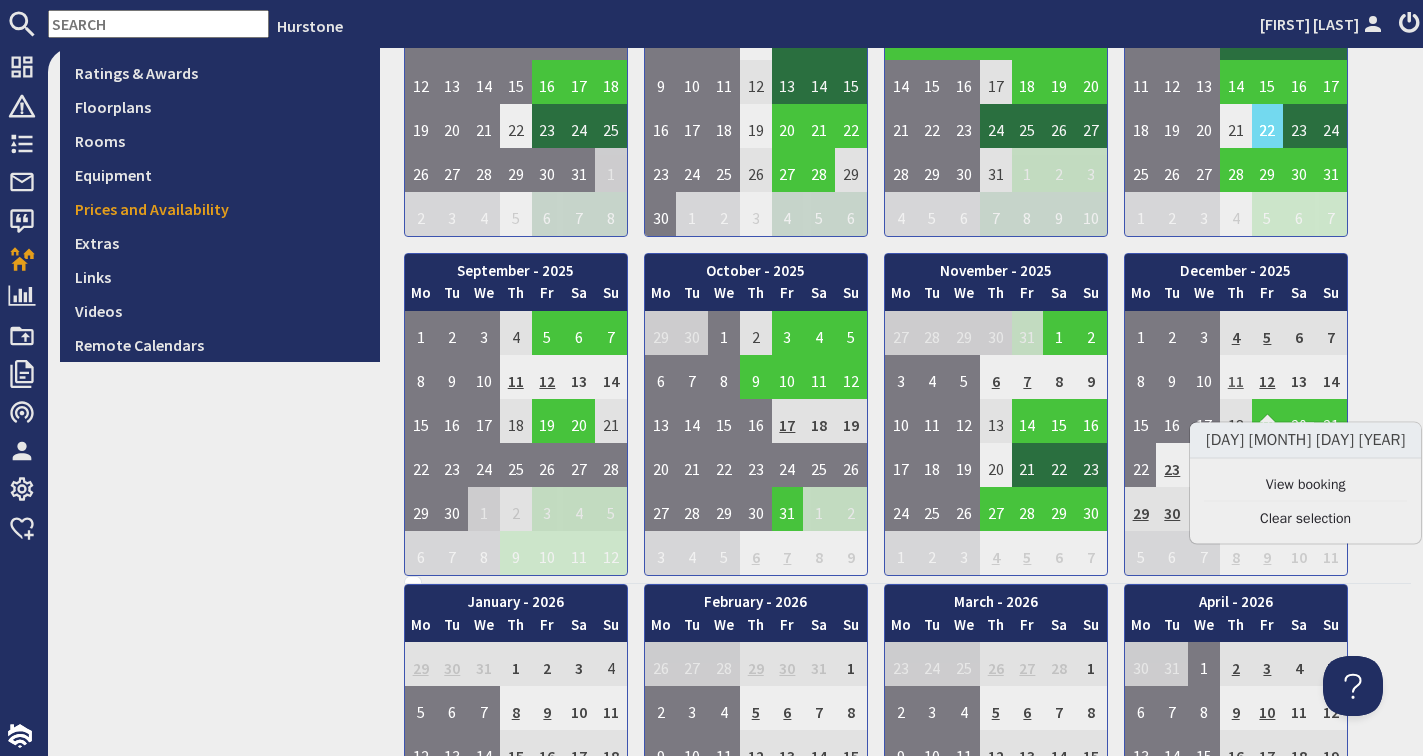 click on "11" at bounding box center [1236, 377] 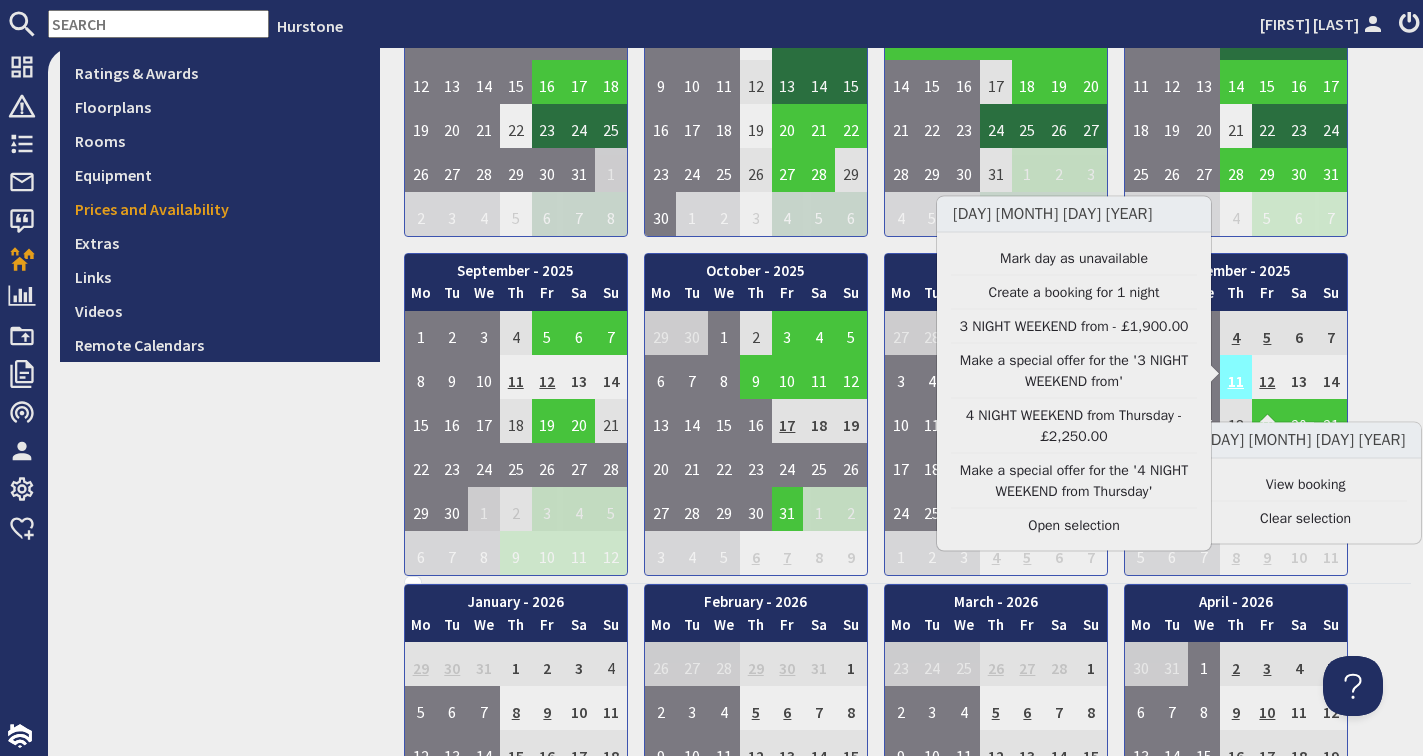 click on "11" at bounding box center [1236, 377] 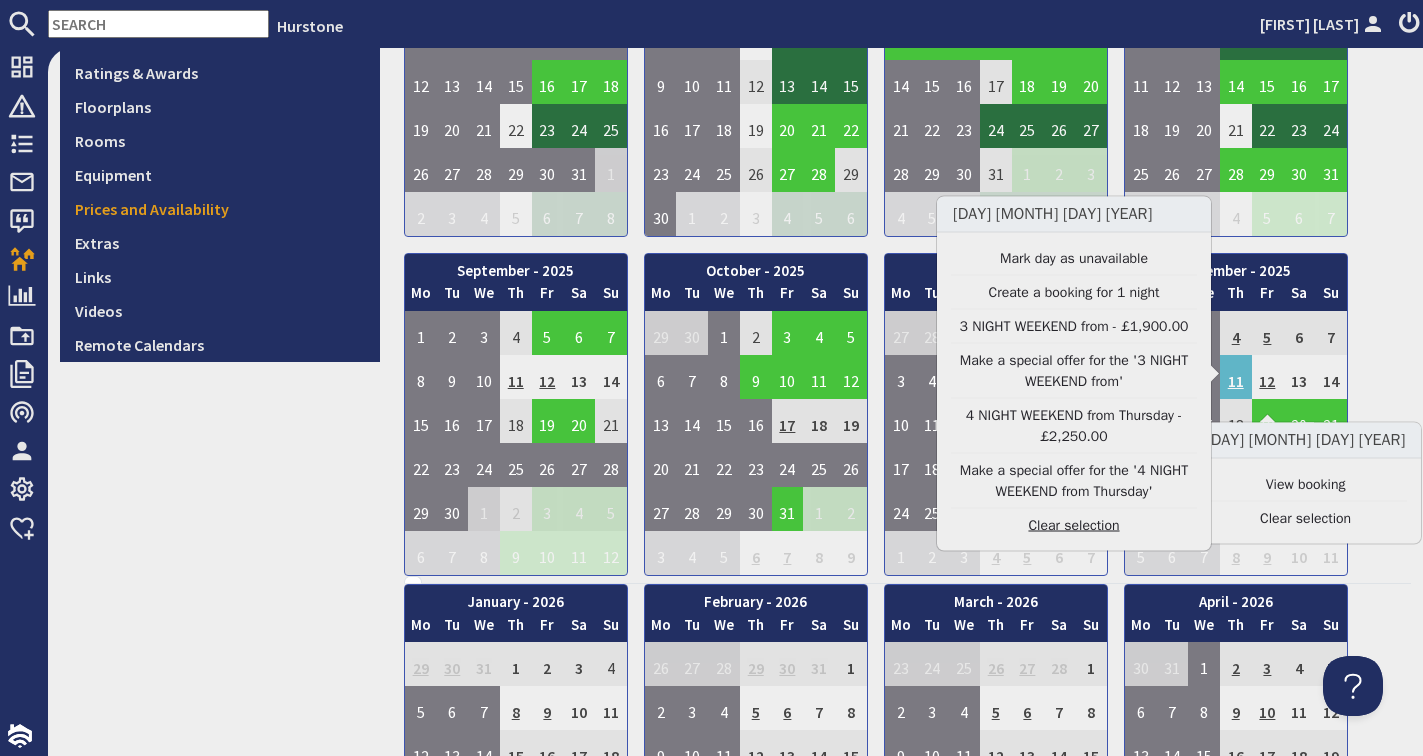 click on "Clear selection" at bounding box center (1074, 525) 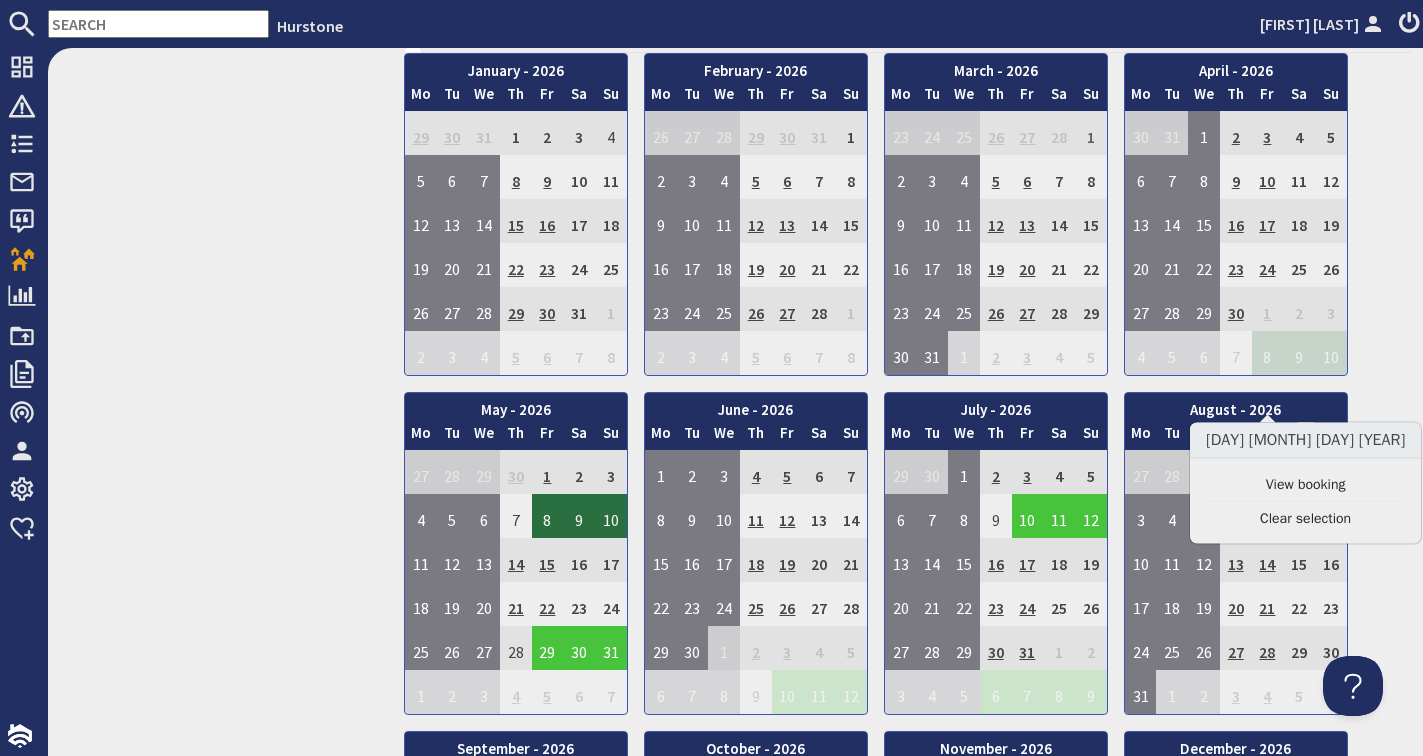 scroll, scrollTop: 1181, scrollLeft: 0, axis: vertical 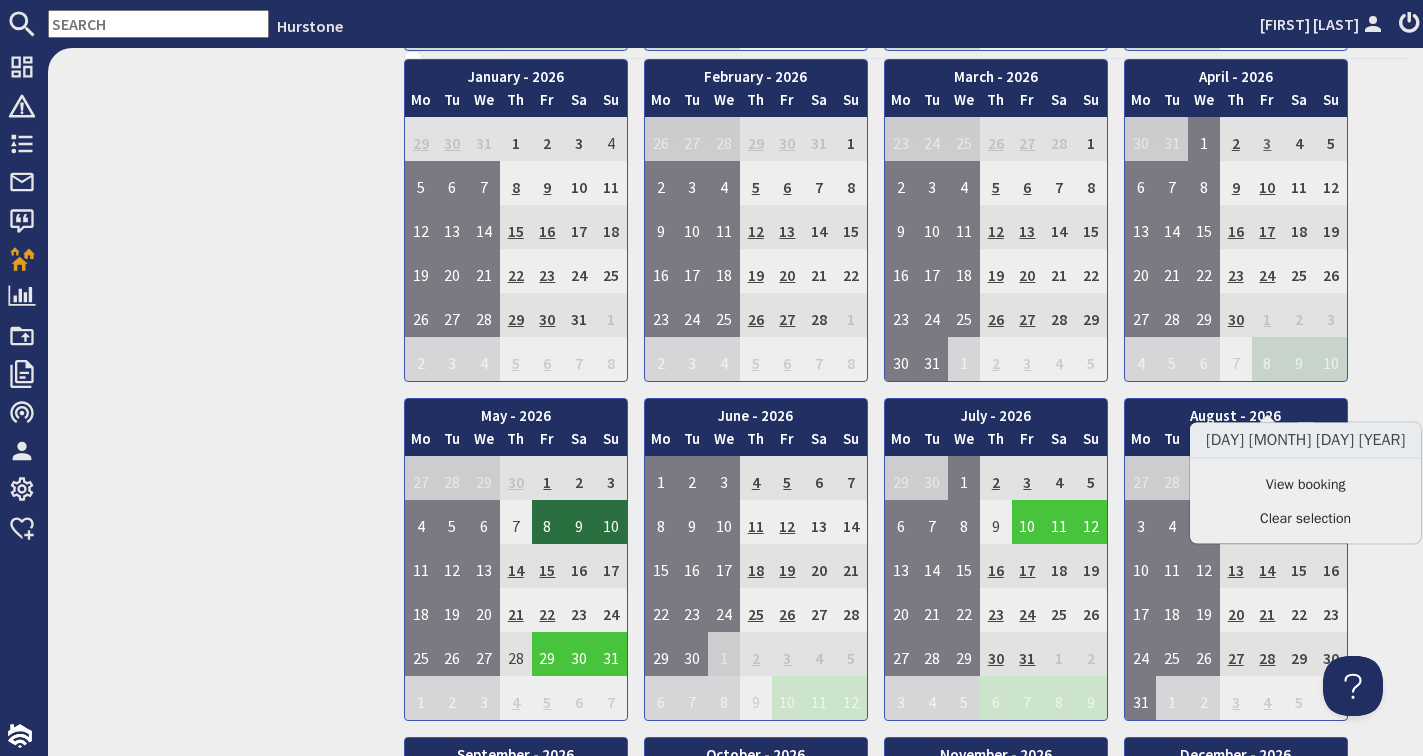 click on "3" at bounding box center [1268, 139] 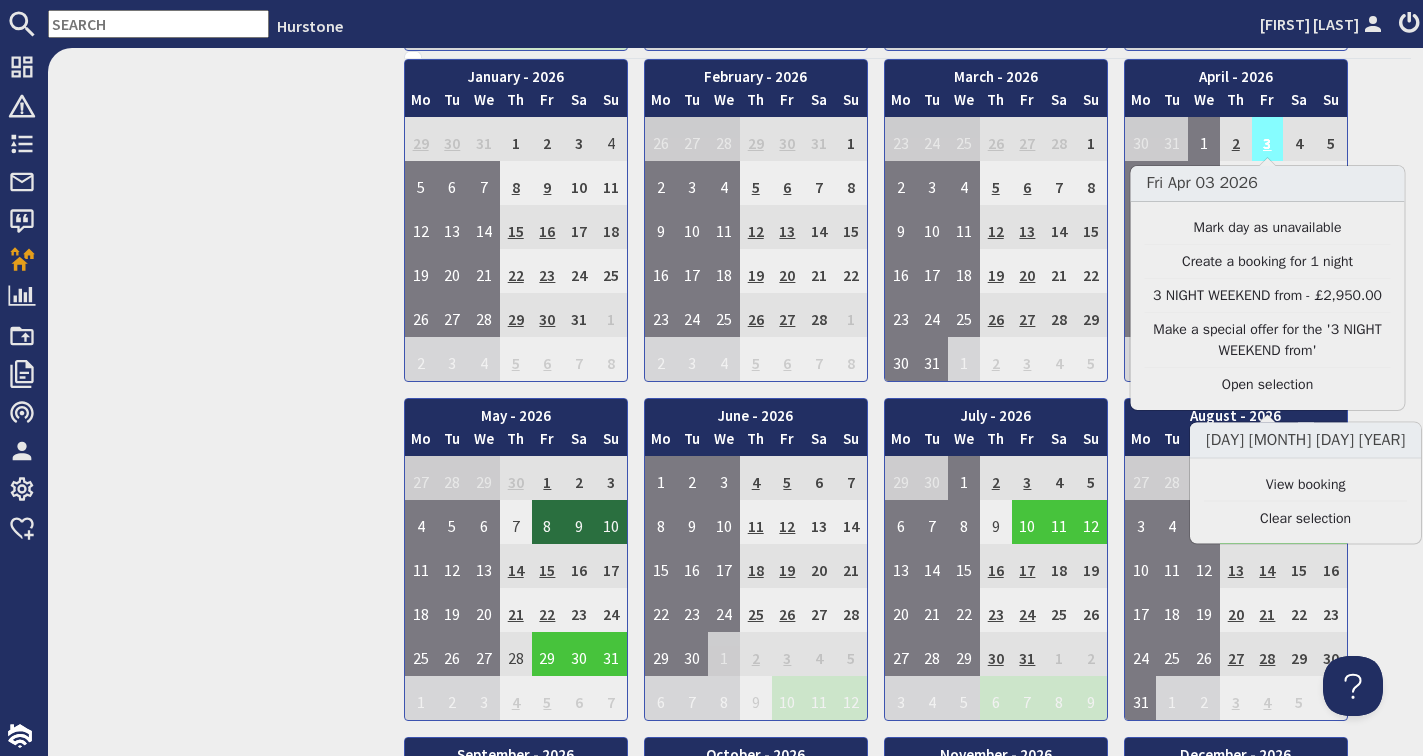 click on "3" at bounding box center [1268, 139] 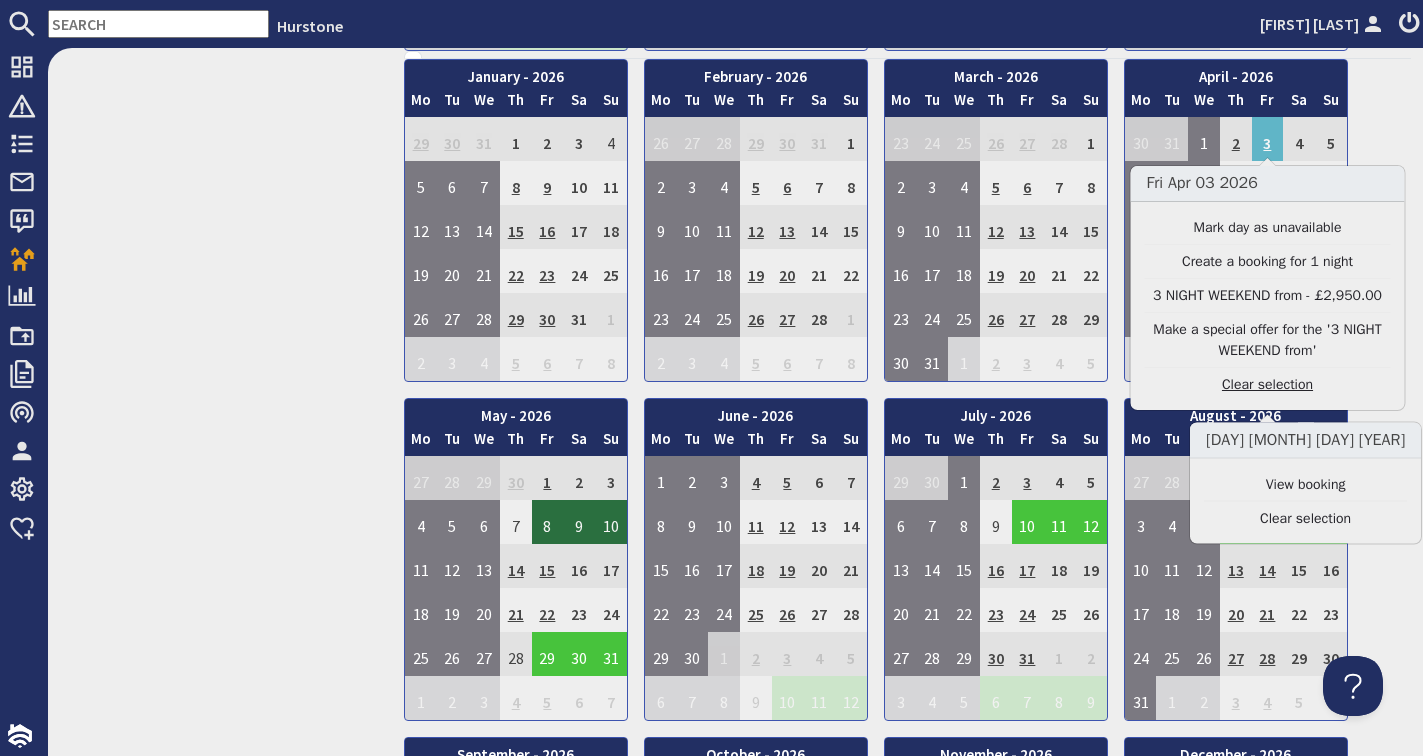 click on "Clear selection" at bounding box center [1268, 384] 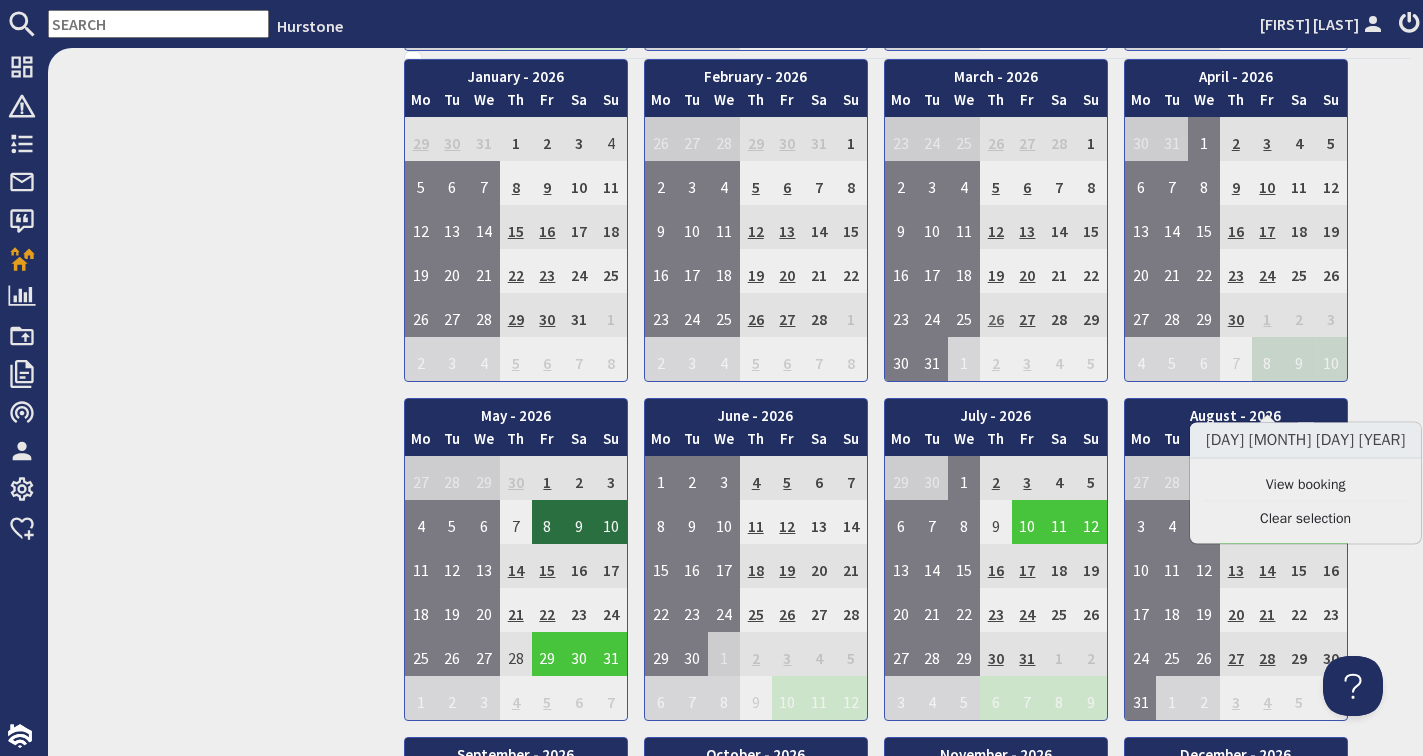 click on "26" at bounding box center [996, 315] 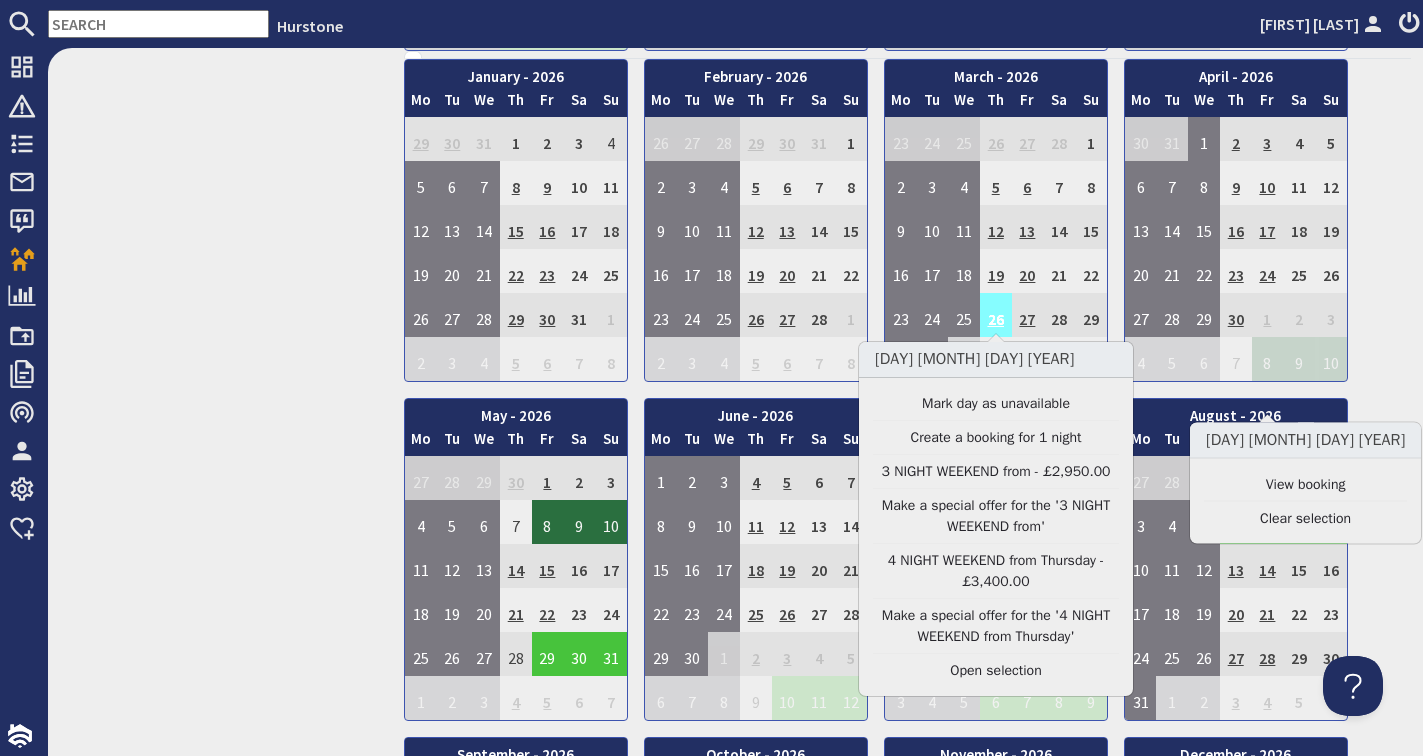 click on "26" at bounding box center [996, 315] 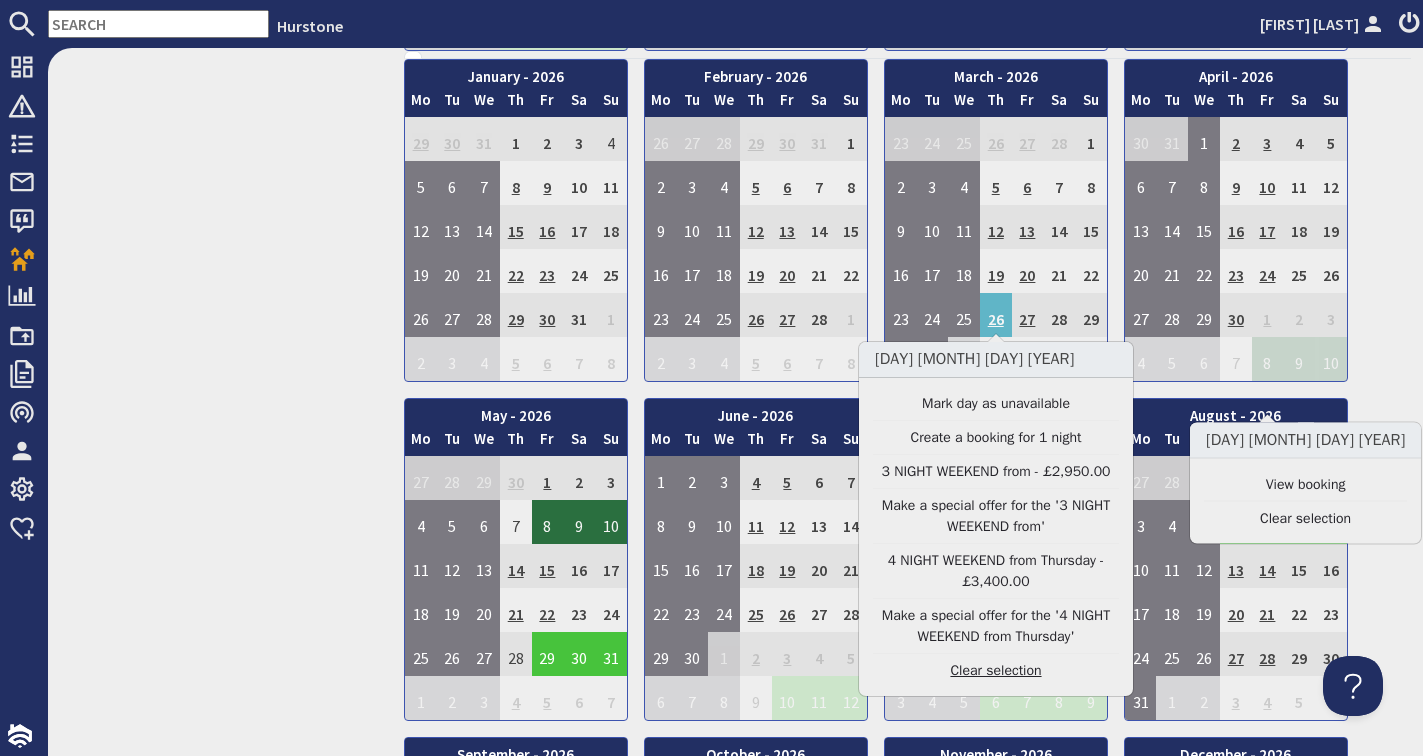 click on "Clear selection" at bounding box center [996, 670] 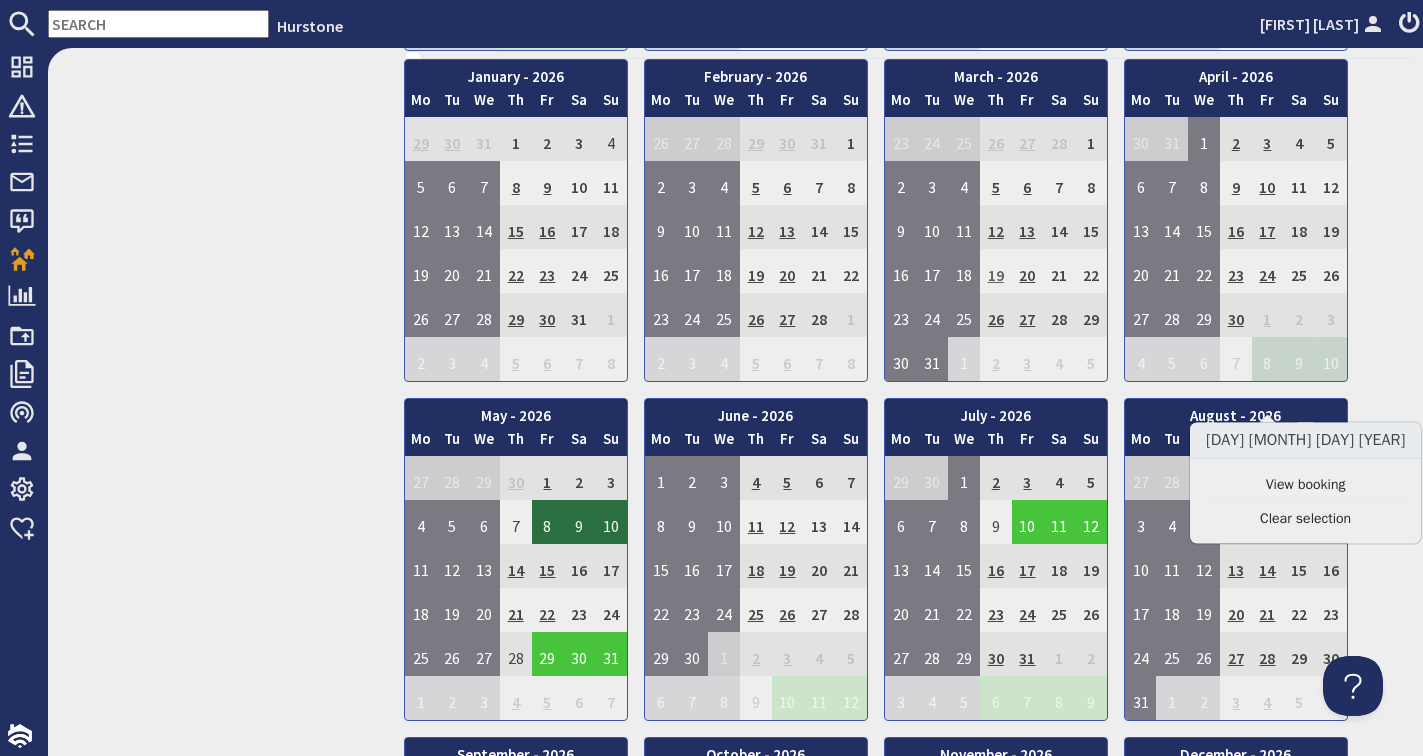 click on "19" at bounding box center [996, 271] 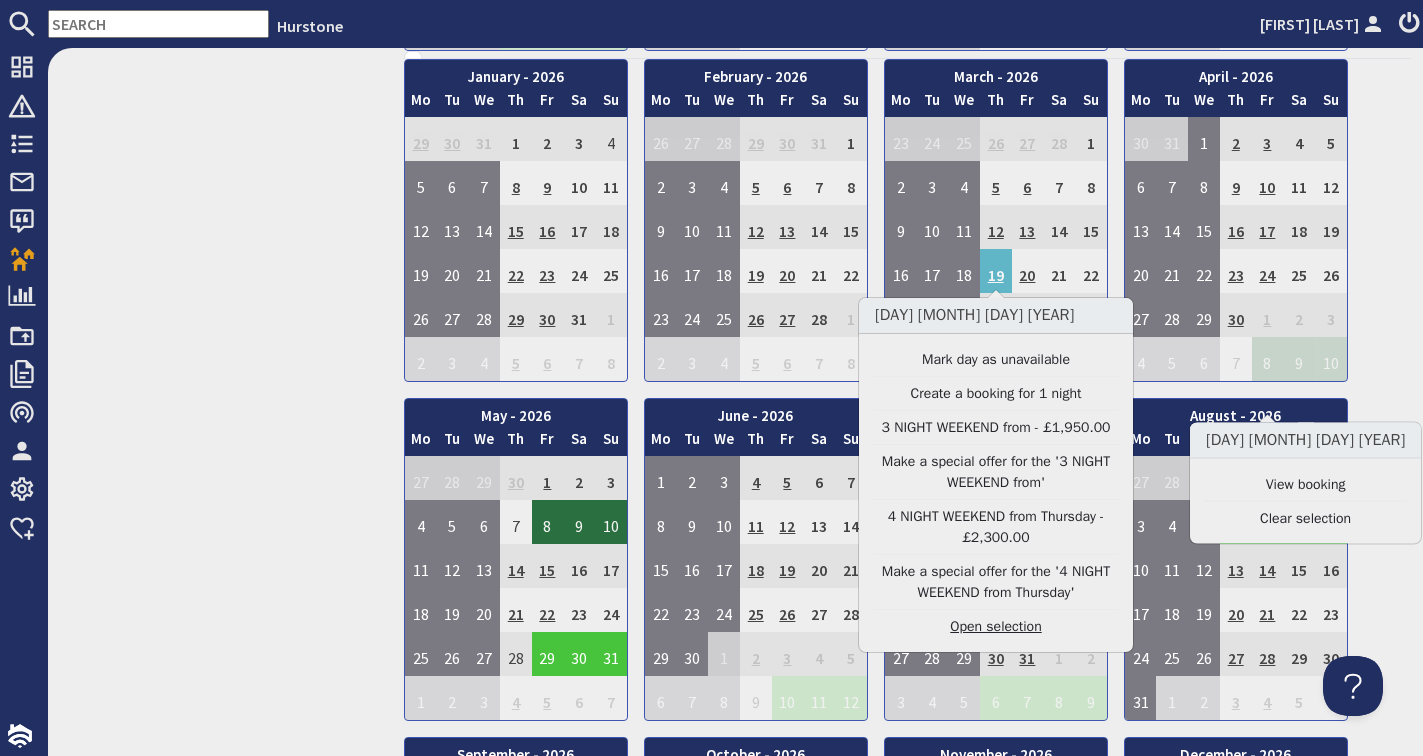 click on "Open selection" at bounding box center [996, 626] 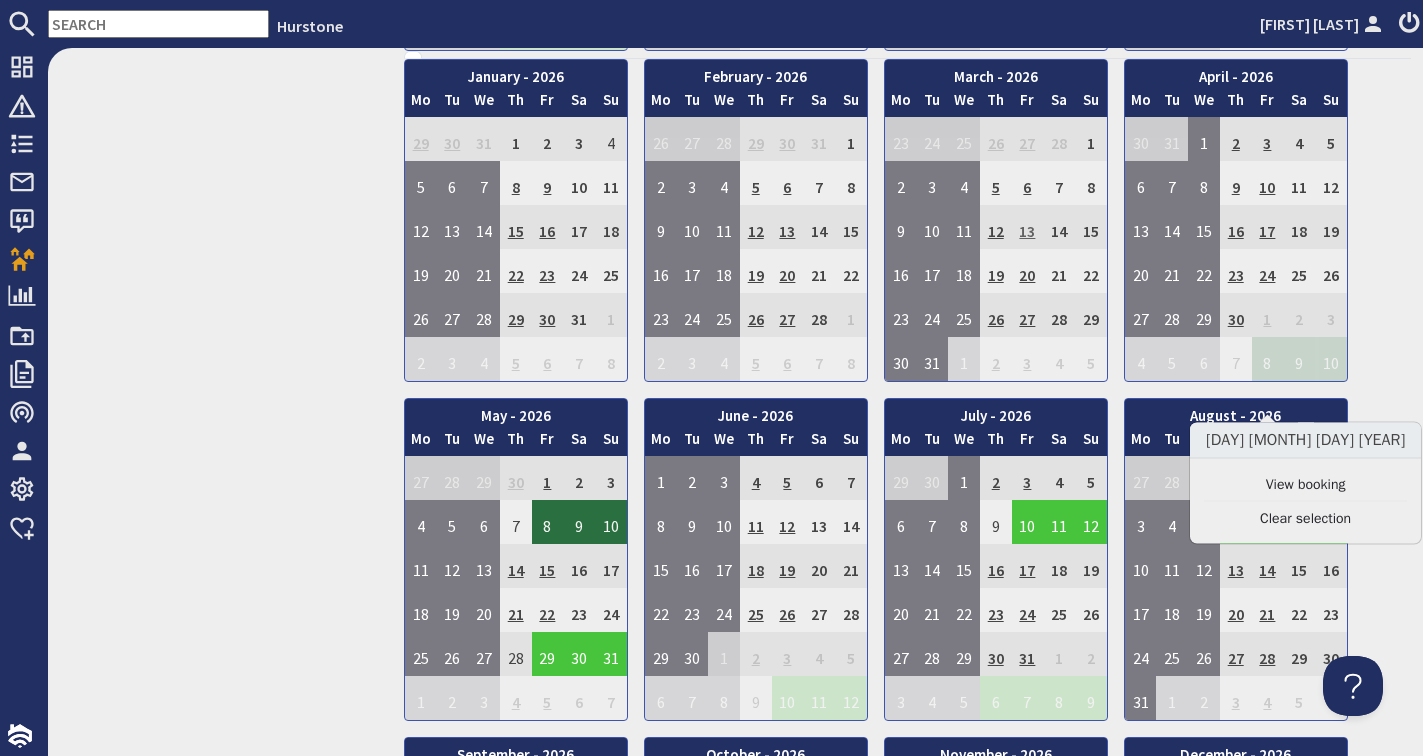 click on "13" at bounding box center (1028, 227) 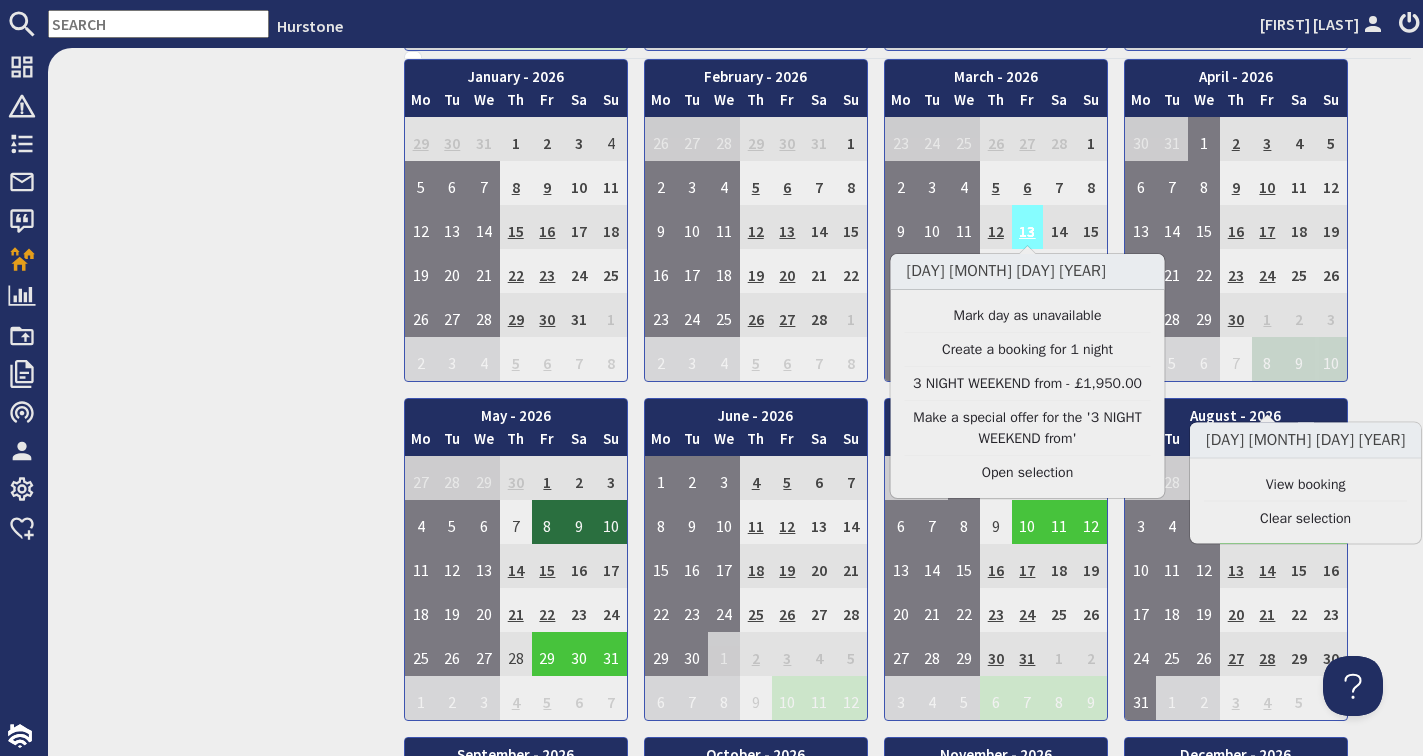 click on "13" at bounding box center [1028, 227] 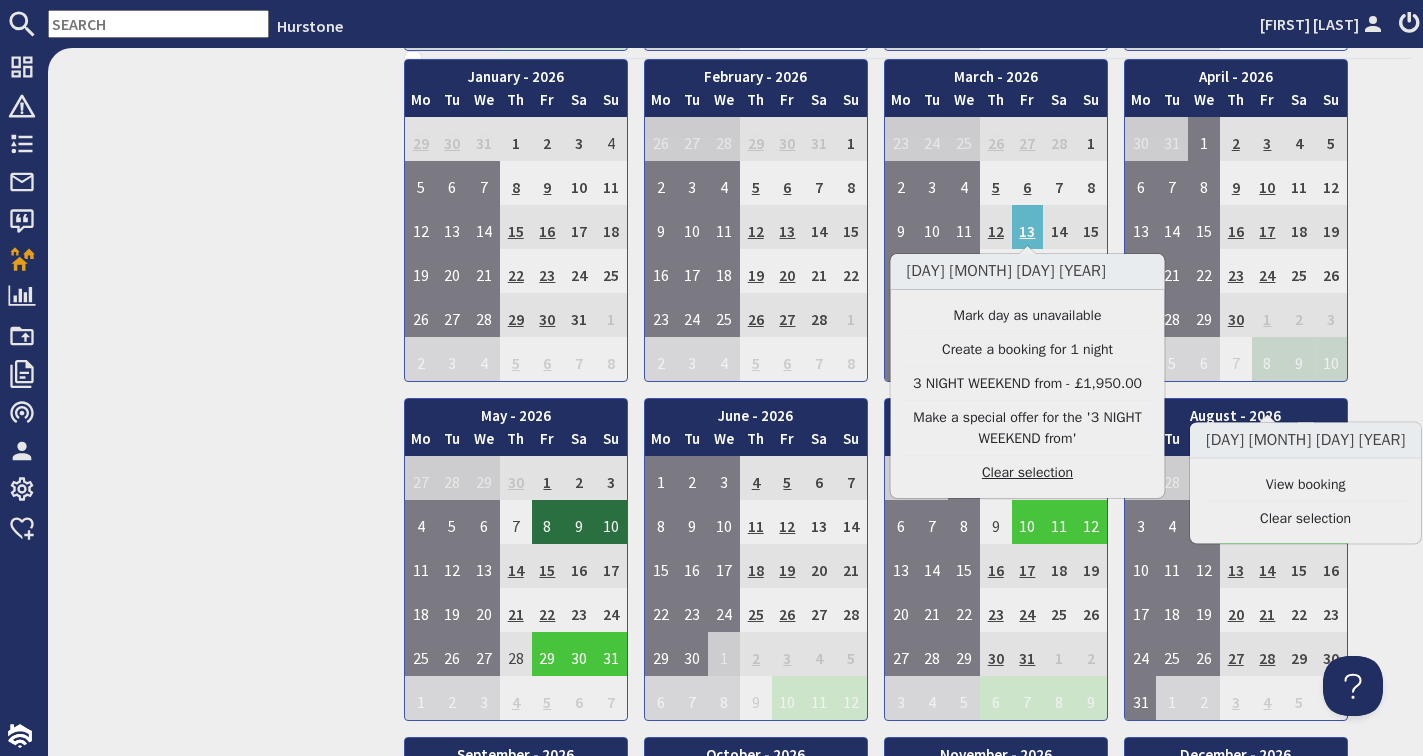click on "Clear selection" at bounding box center [1028, 472] 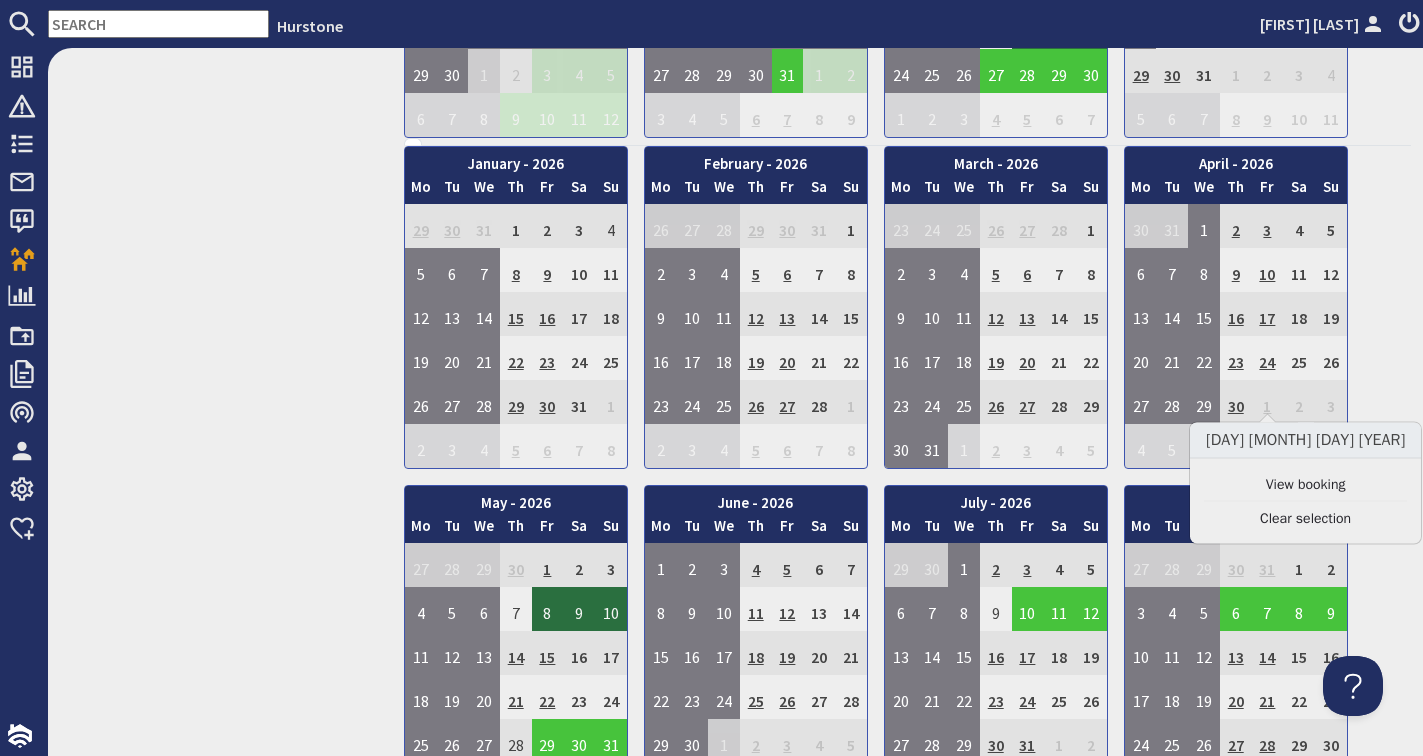 scroll, scrollTop: 1087, scrollLeft: 0, axis: vertical 